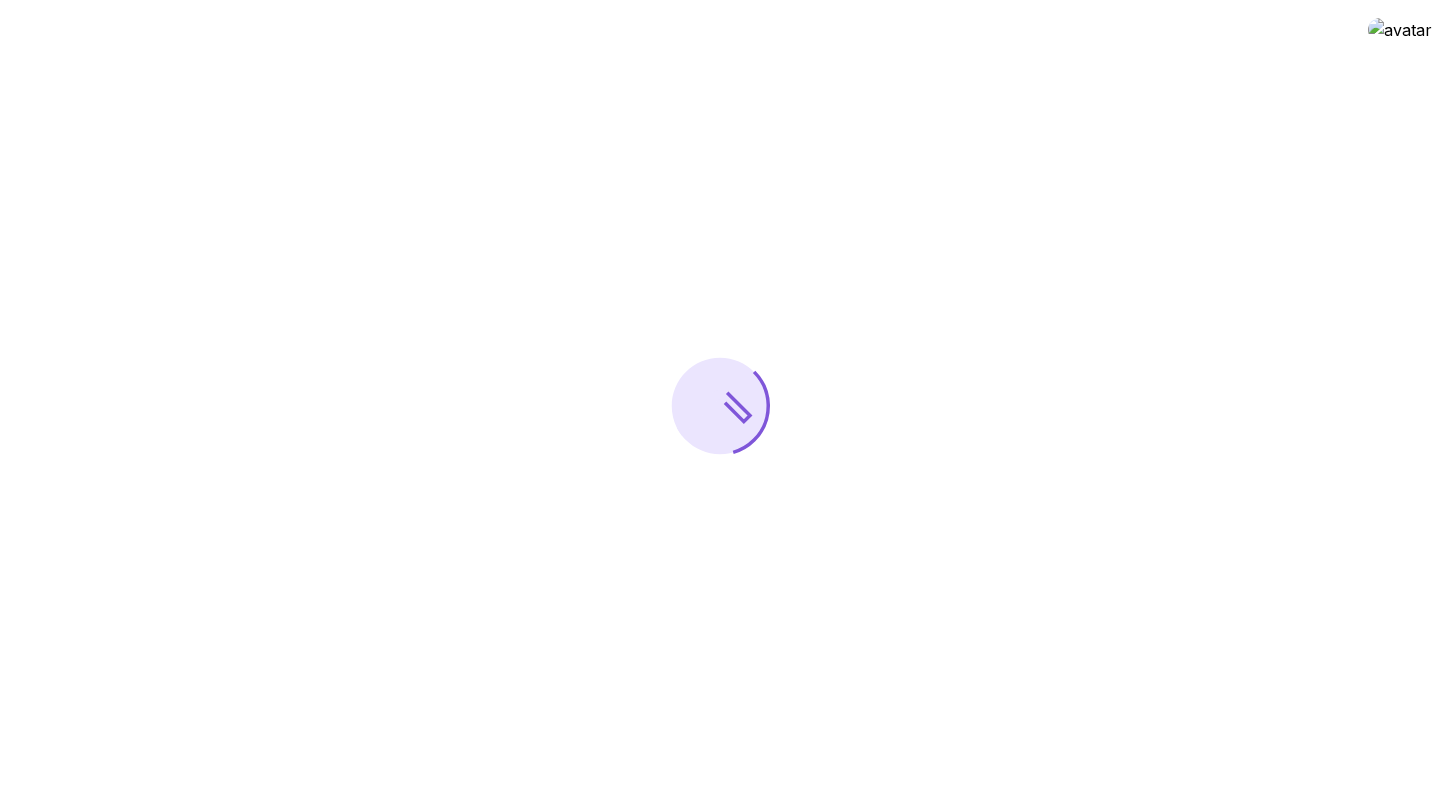 scroll, scrollTop: 0, scrollLeft: 0, axis: both 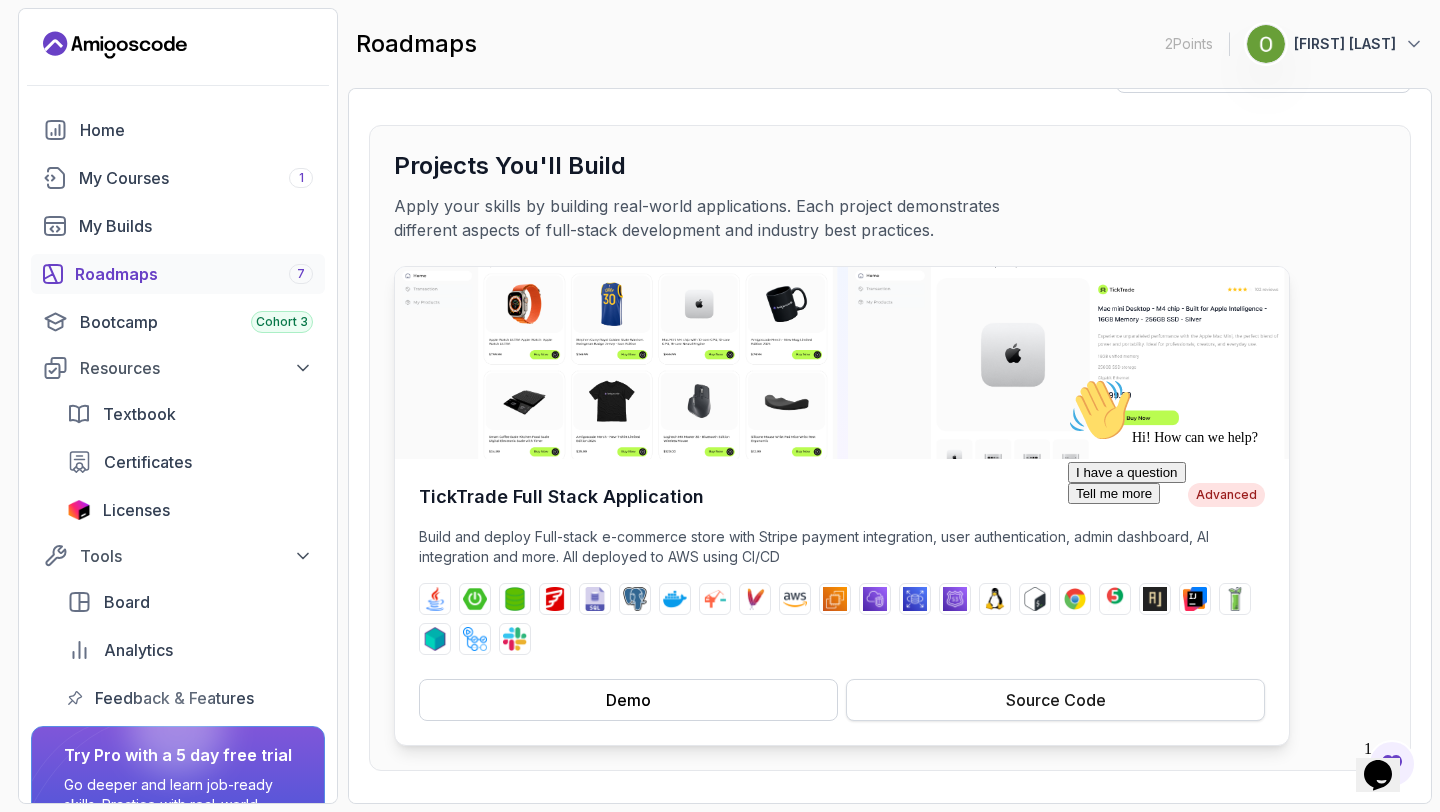 click on "Source Code" at bounding box center (1055, 700) 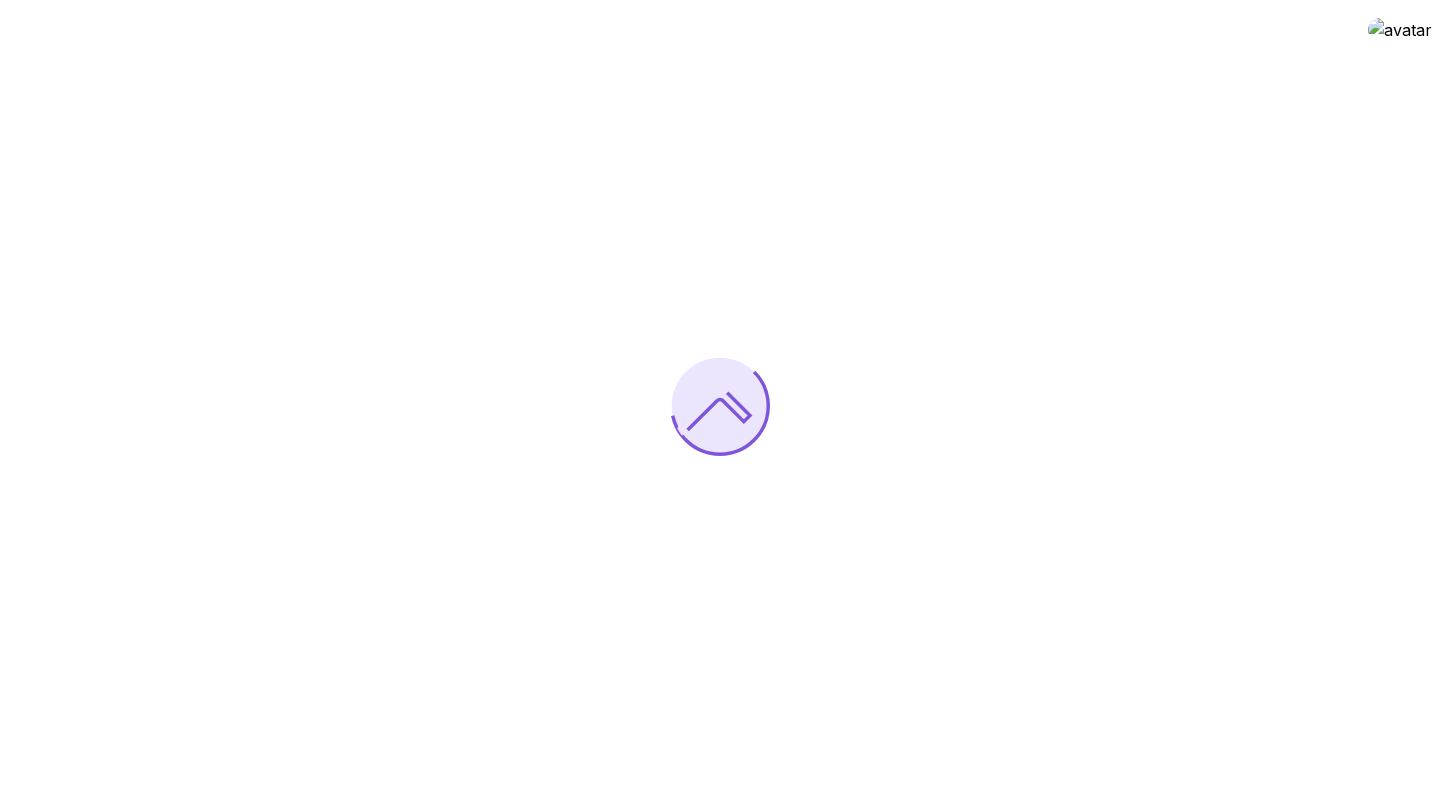 scroll, scrollTop: 0, scrollLeft: 0, axis: both 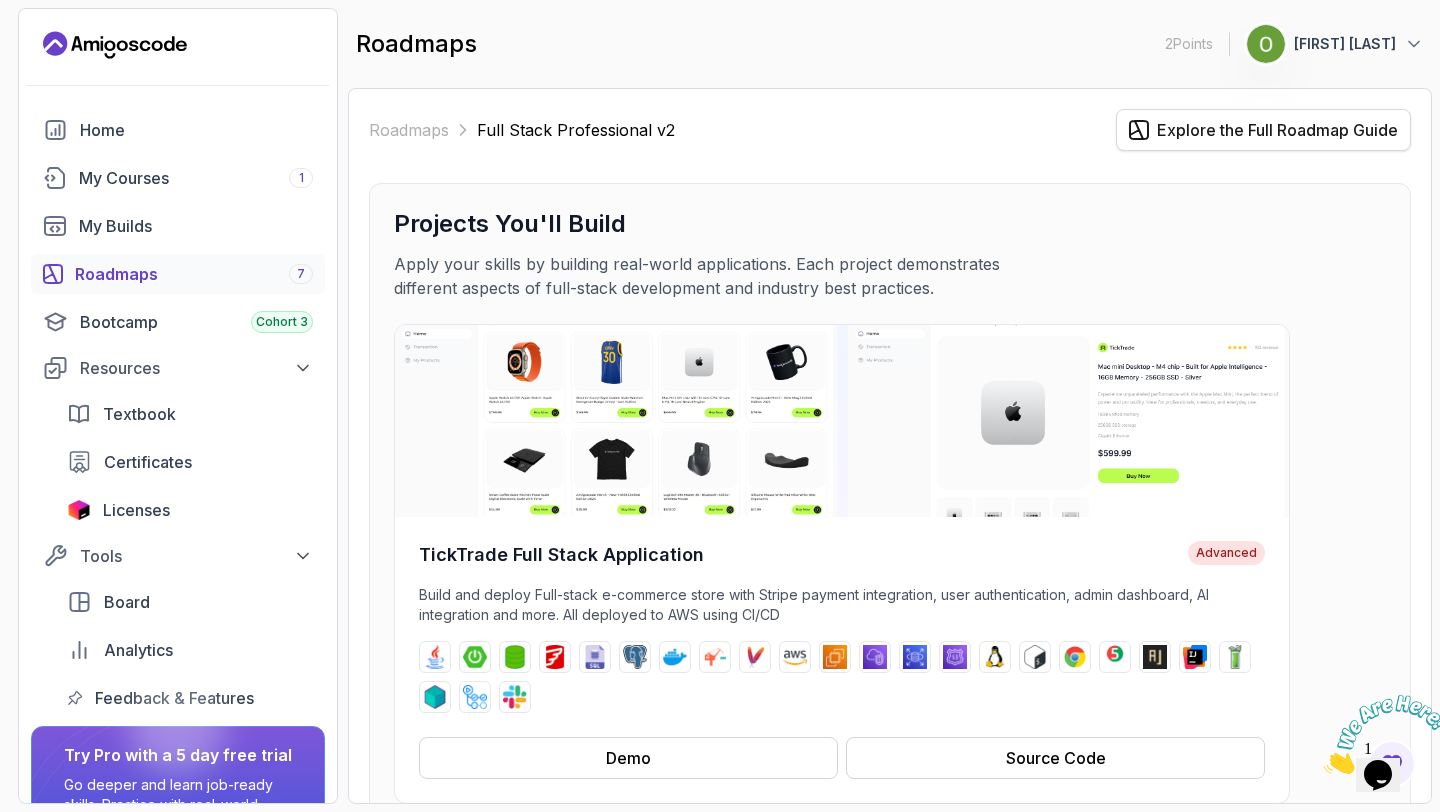 click on "Explore the Full Roadmap Guide" at bounding box center (1277, 130) 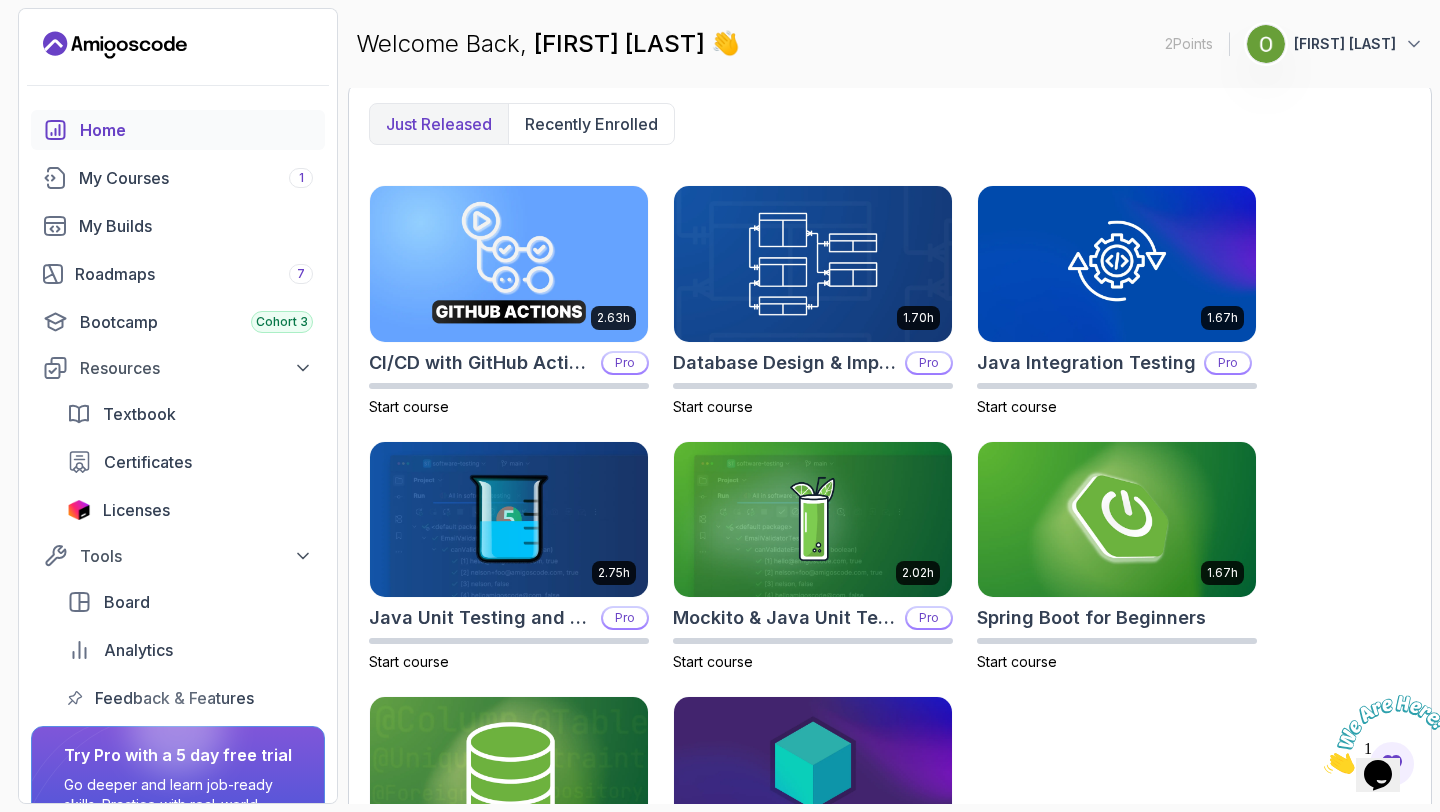 scroll, scrollTop: 686, scrollLeft: 0, axis: vertical 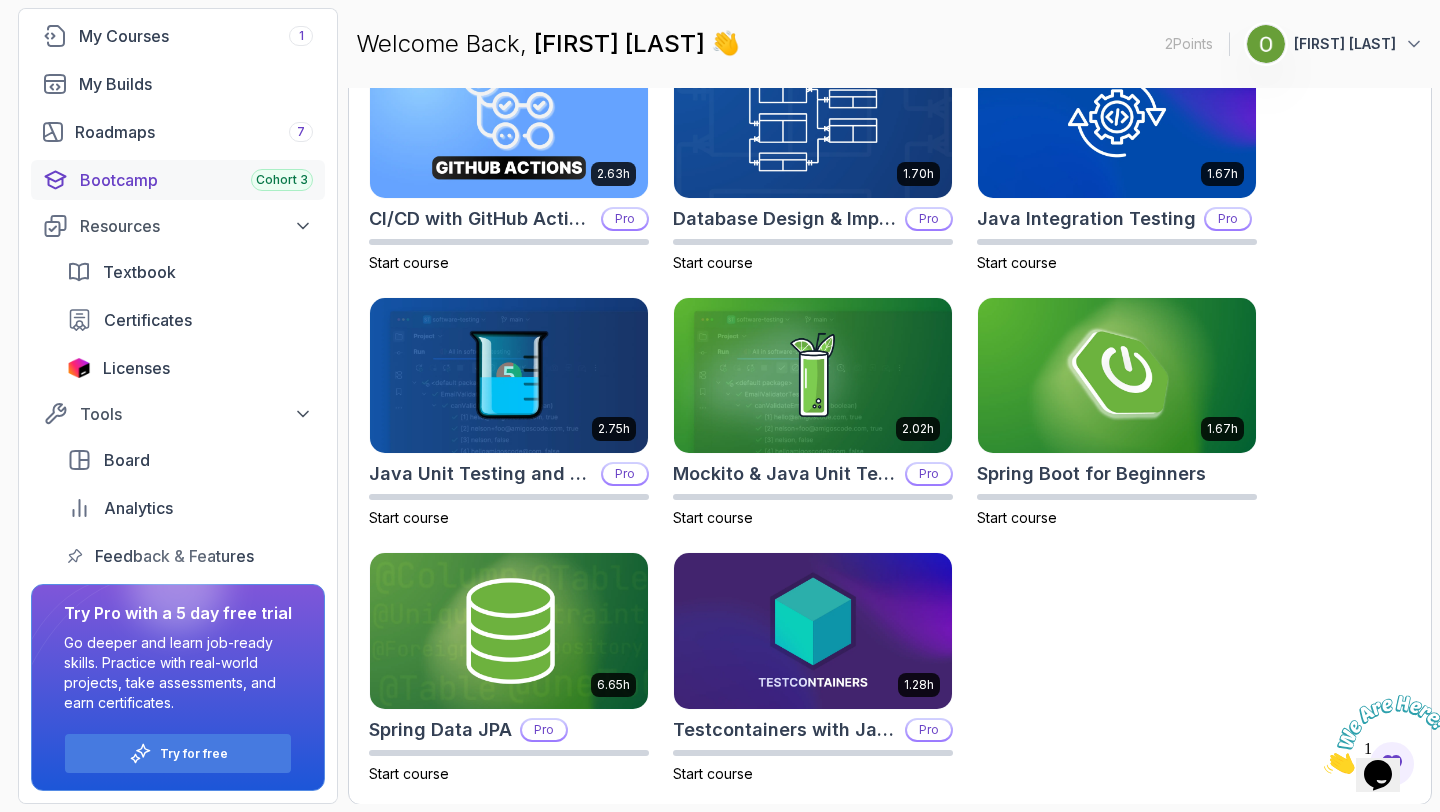 click on "Bootcamp Cohort 3" at bounding box center (196, 180) 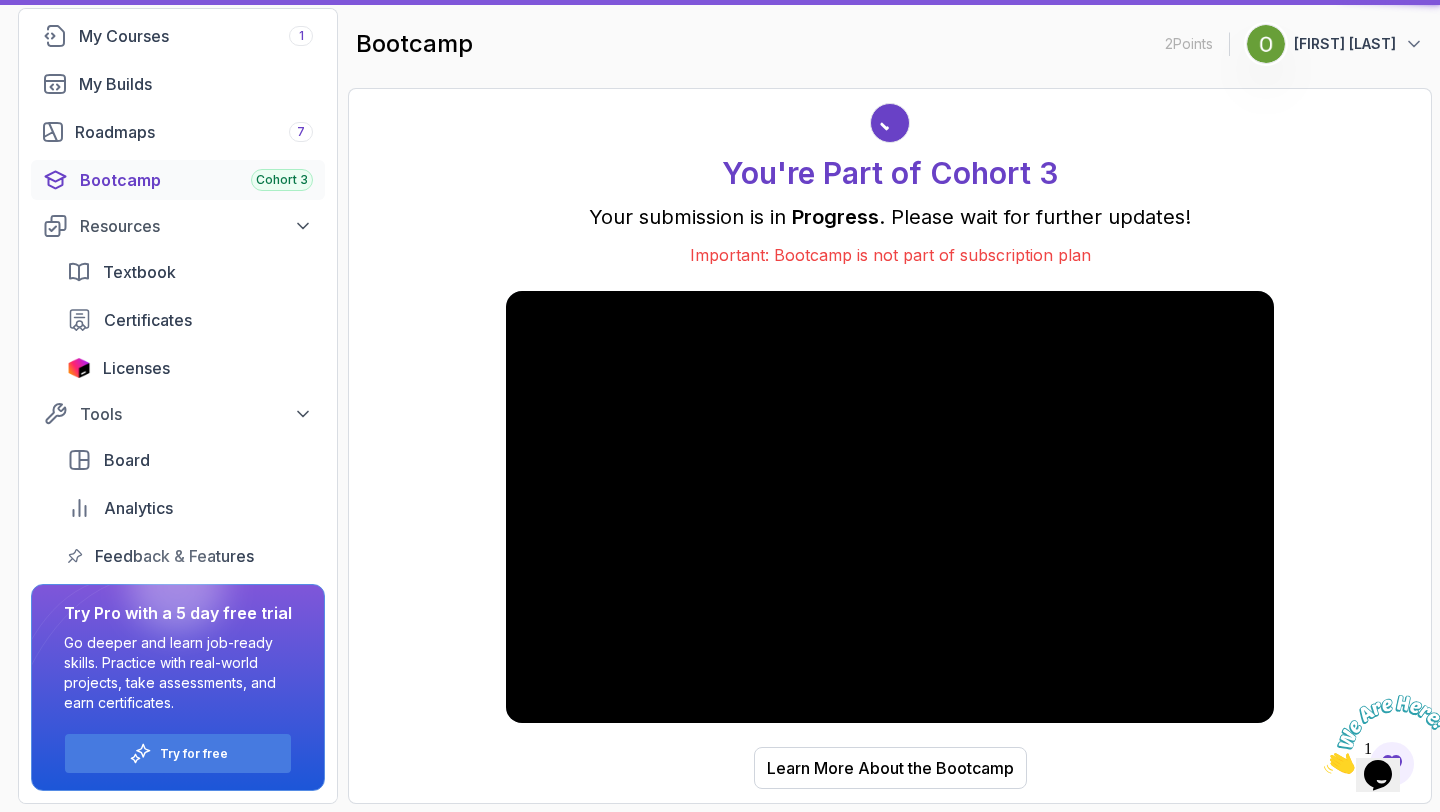 scroll, scrollTop: 0, scrollLeft: 0, axis: both 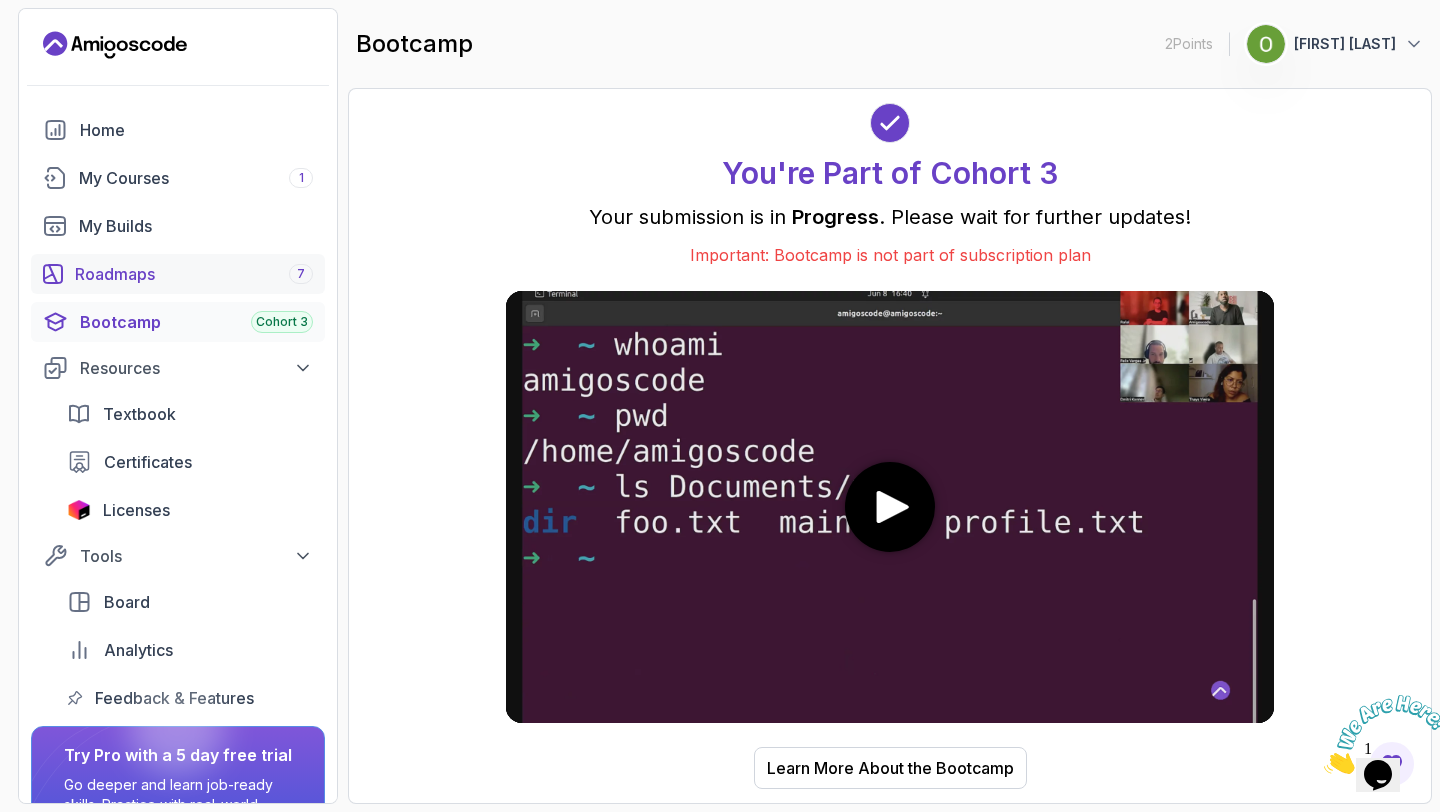 click on "Roadmaps 7" at bounding box center (194, 274) 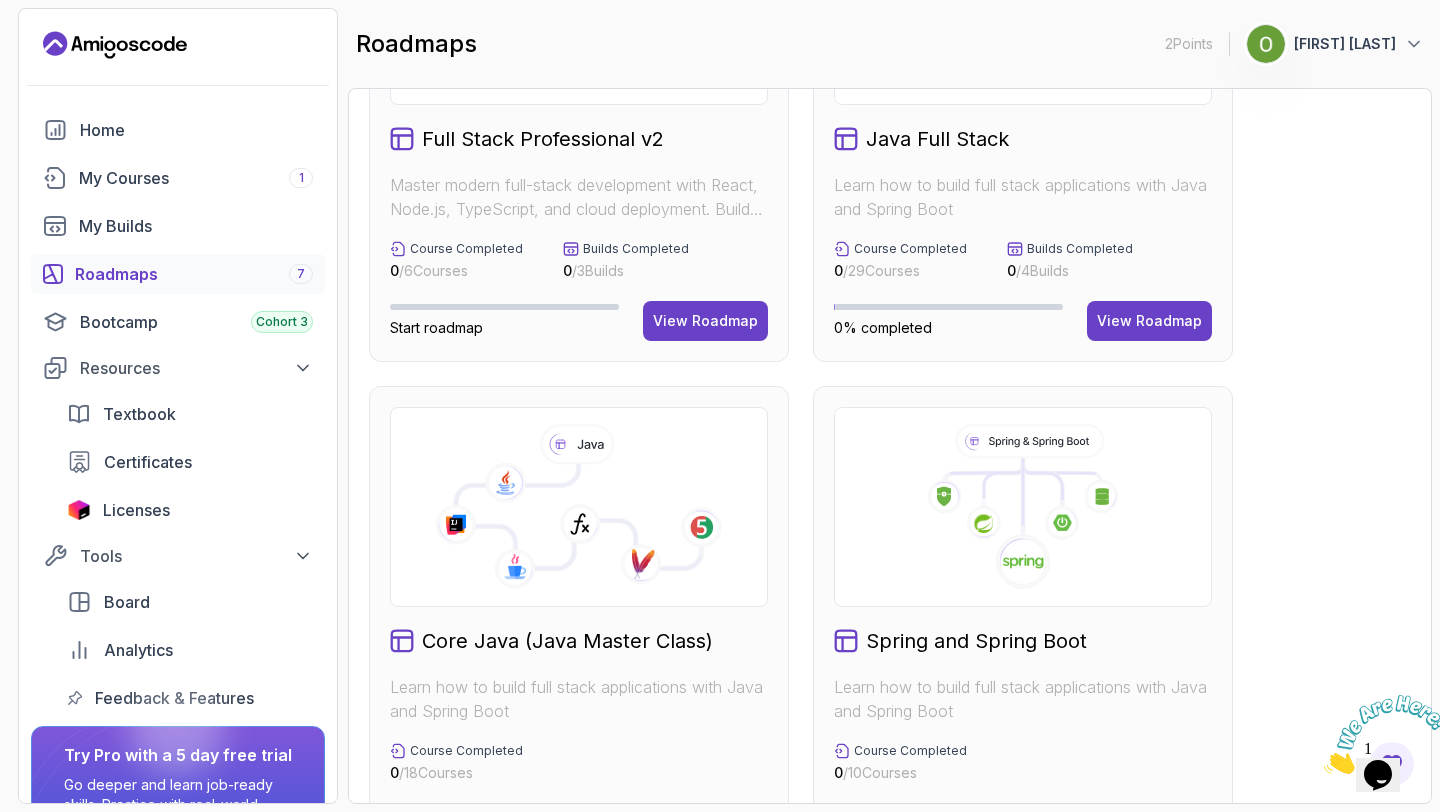 scroll, scrollTop: 0, scrollLeft: 0, axis: both 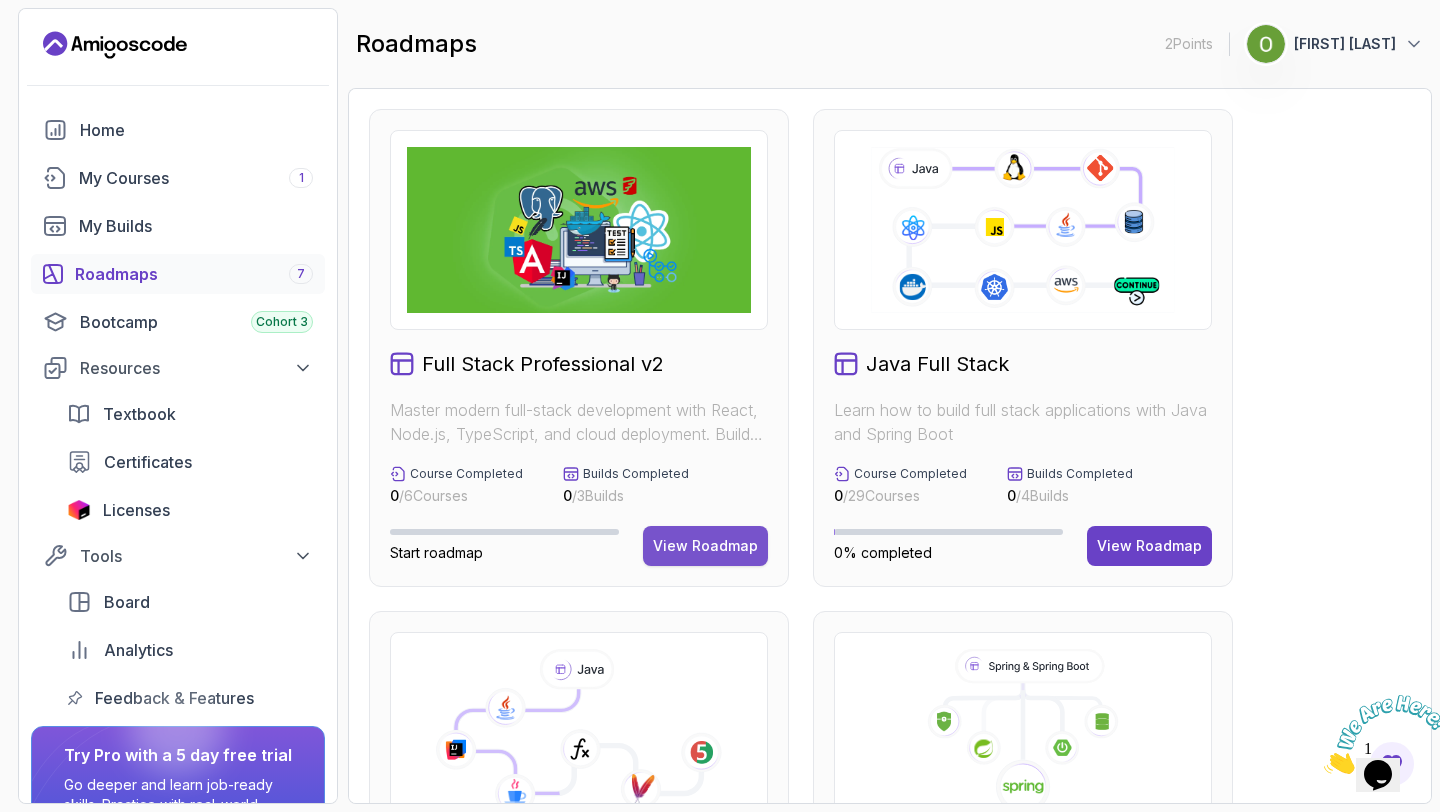 click on "View Roadmap" at bounding box center [705, 546] 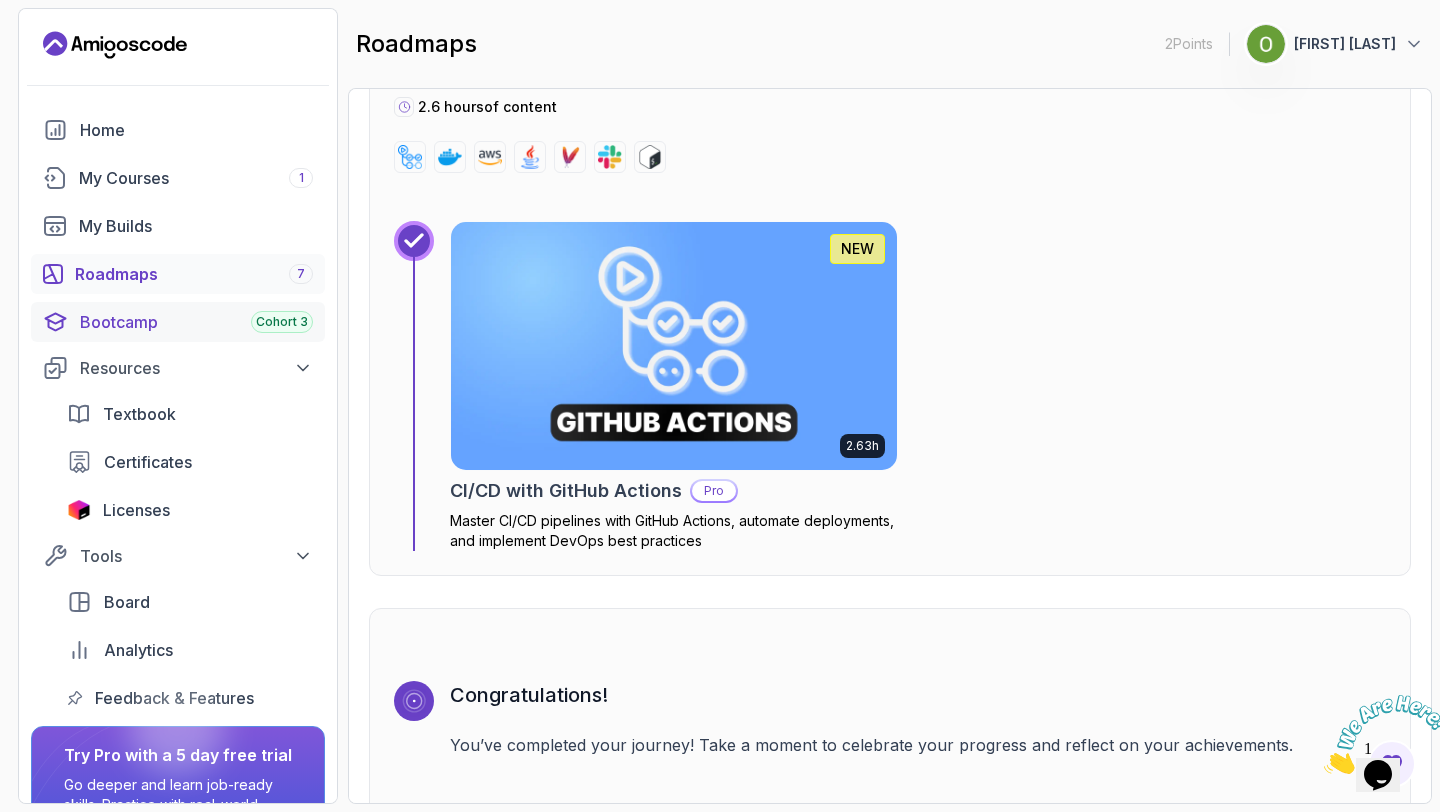 scroll, scrollTop: 5929, scrollLeft: 0, axis: vertical 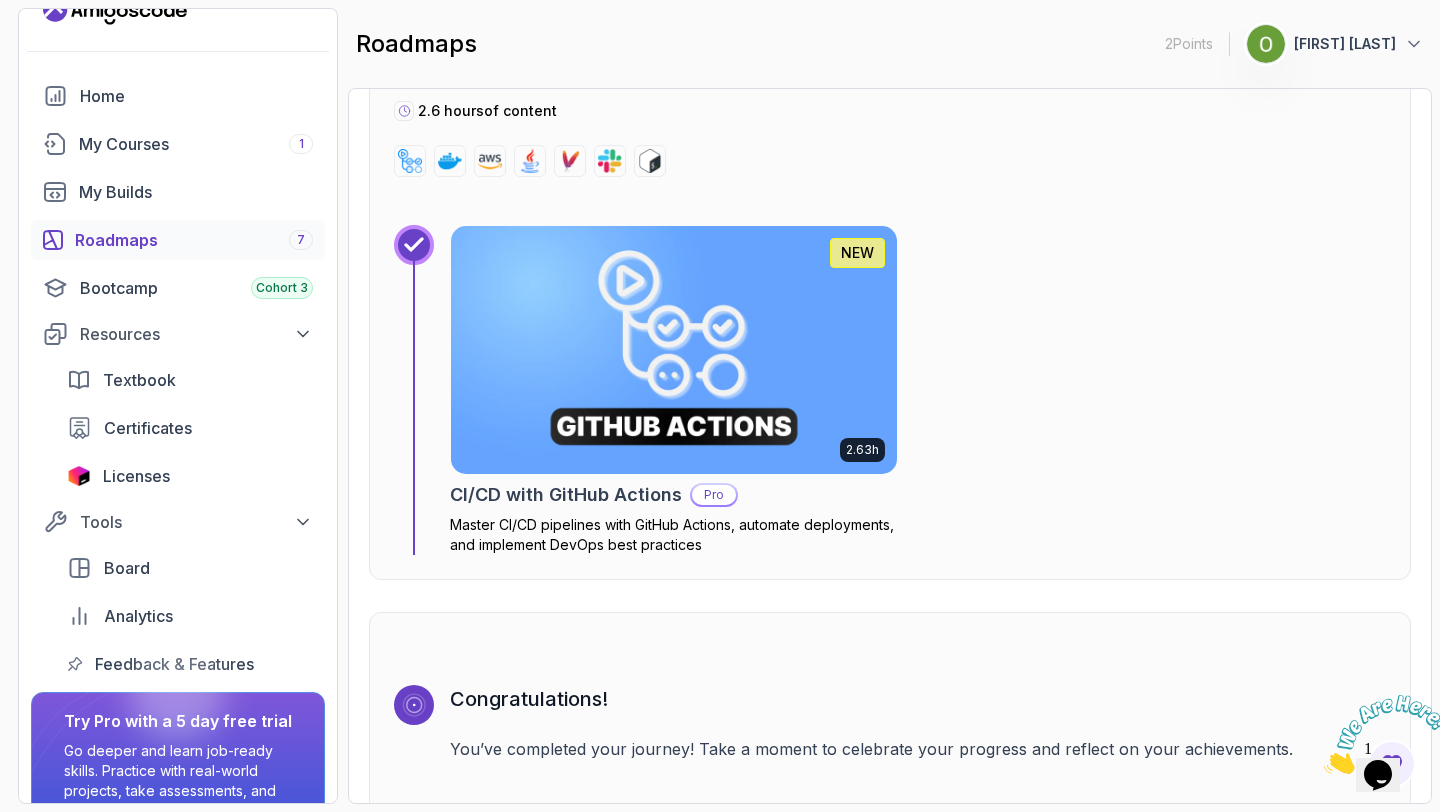 click on "Roadmaps 7" at bounding box center (194, 240) 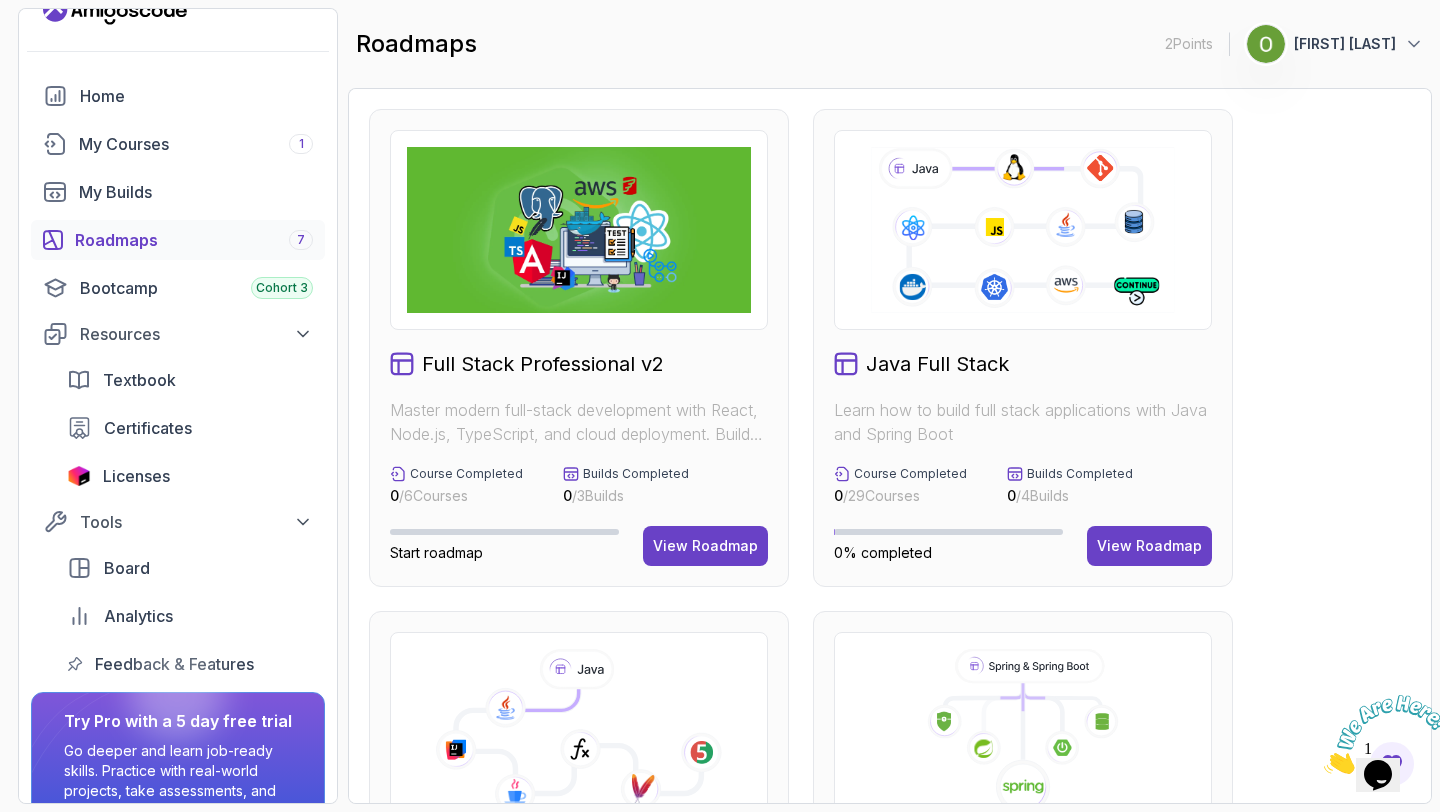 scroll, scrollTop: 172, scrollLeft: 0, axis: vertical 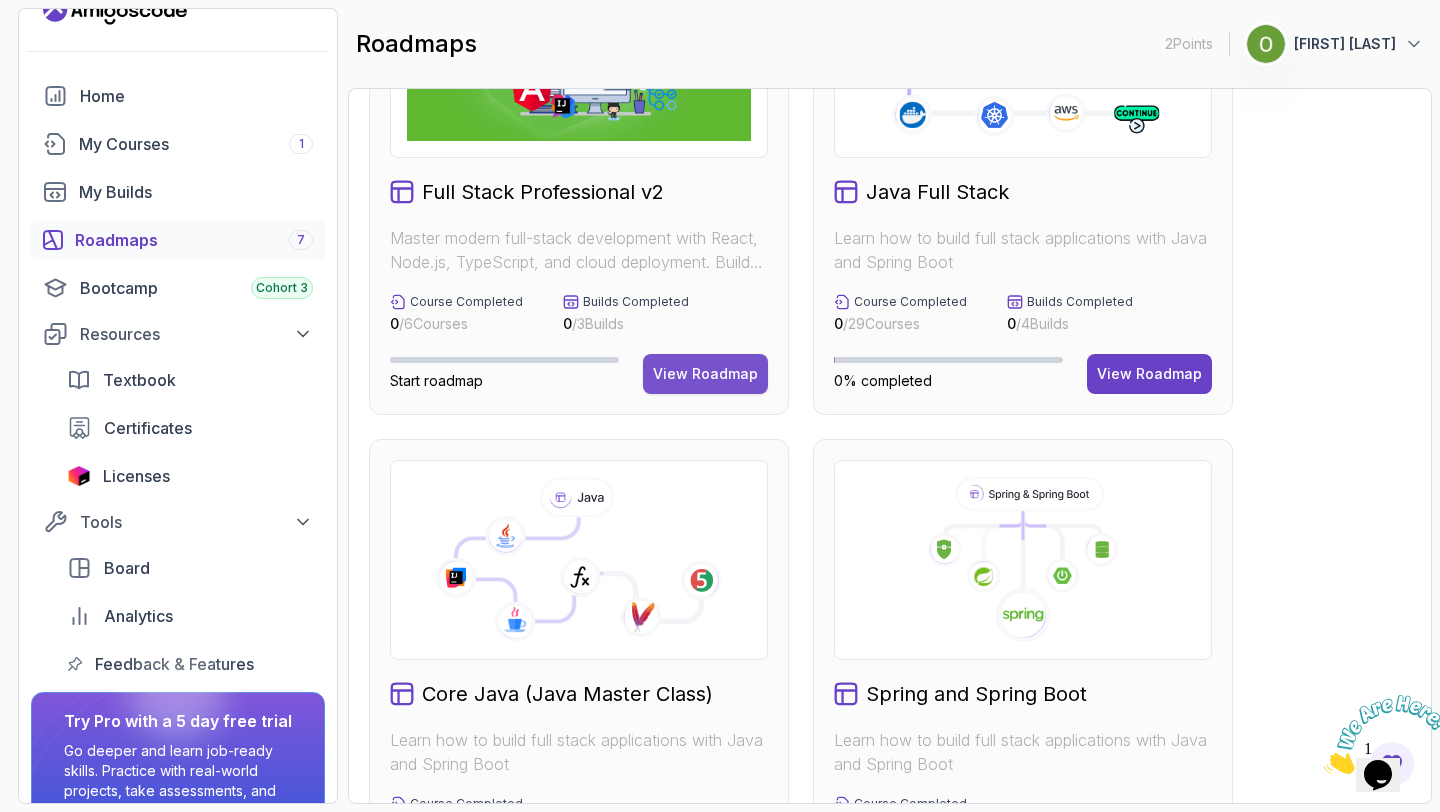 click on "View Roadmap" at bounding box center (705, 374) 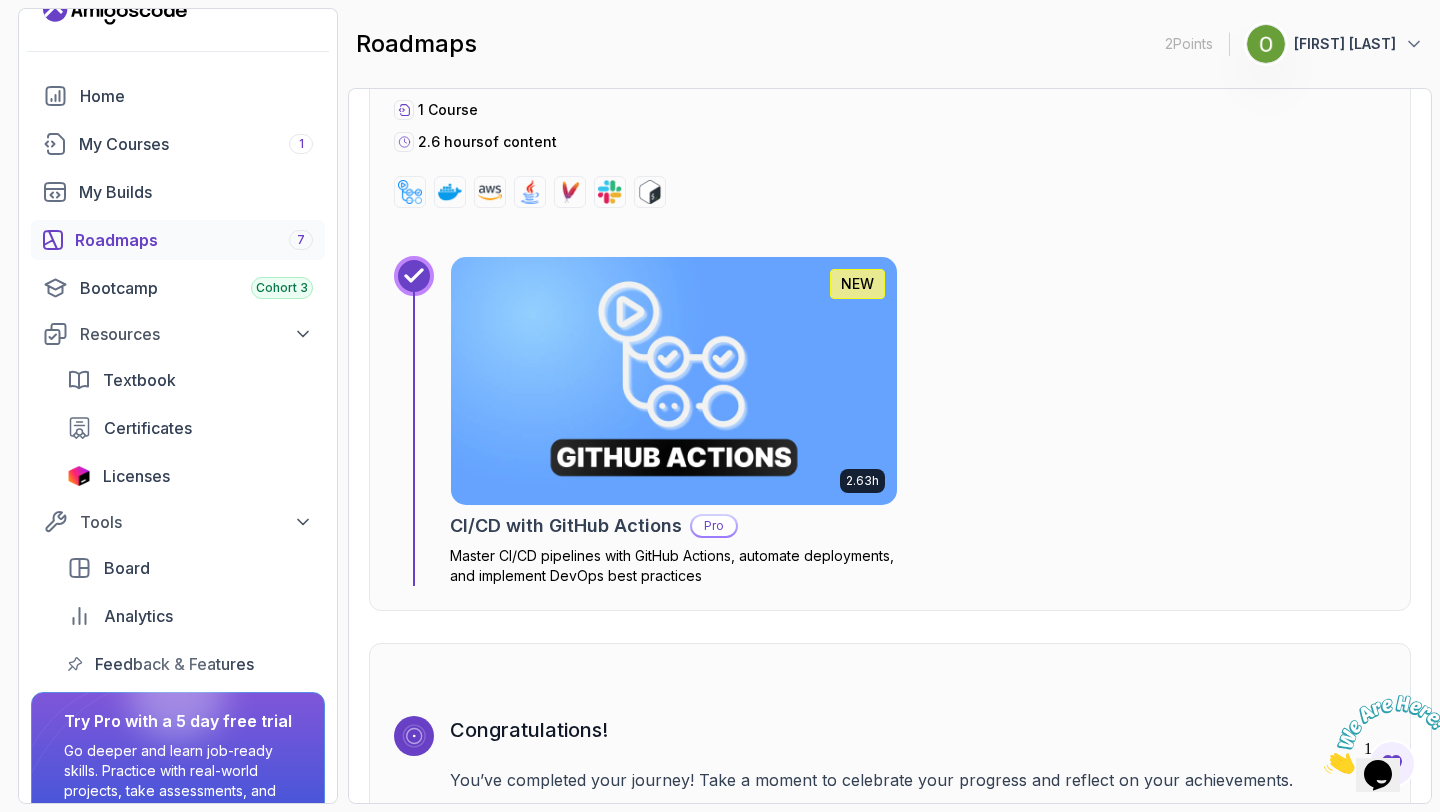 scroll, scrollTop: 6167, scrollLeft: 0, axis: vertical 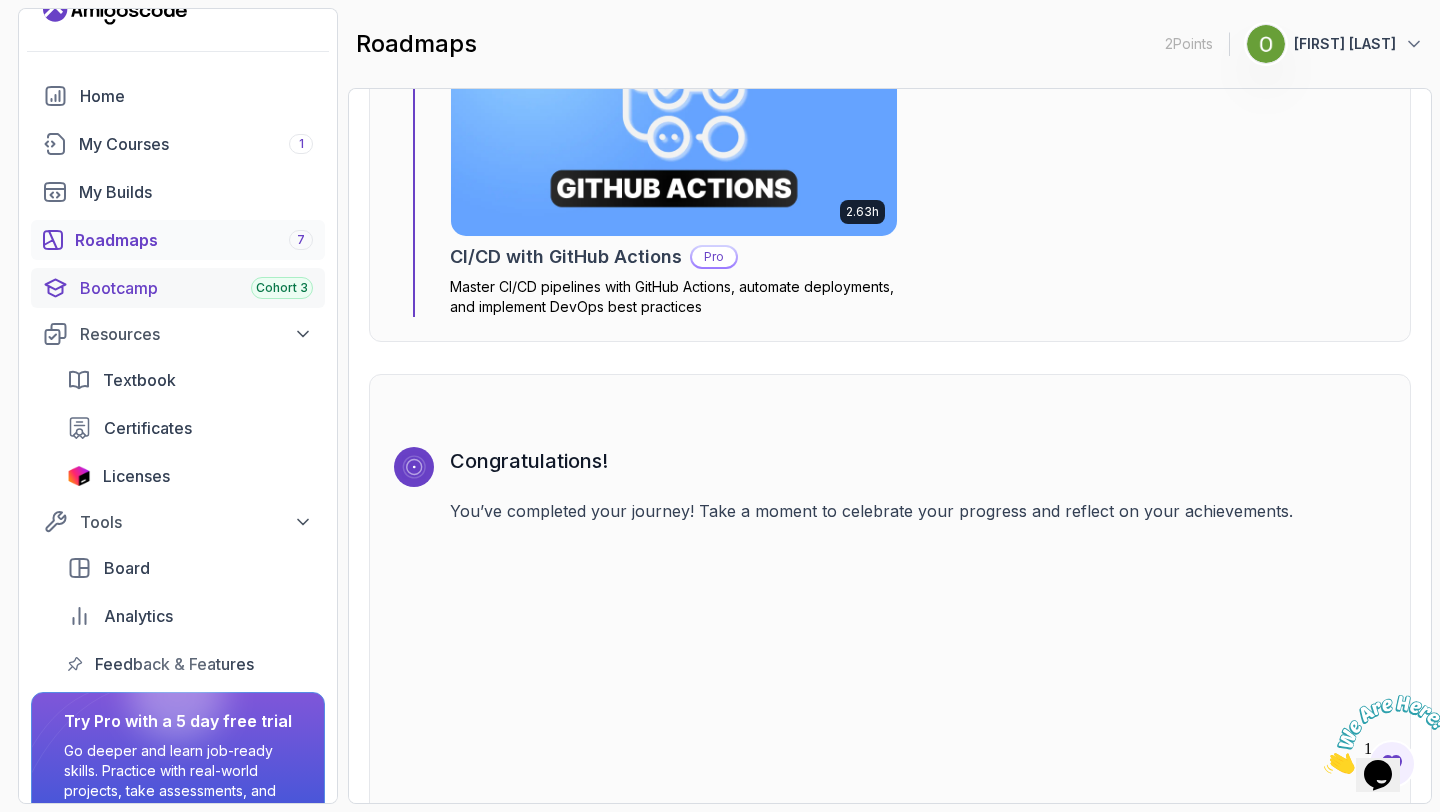 click on "Bootcamp Cohort 3" at bounding box center (196, 288) 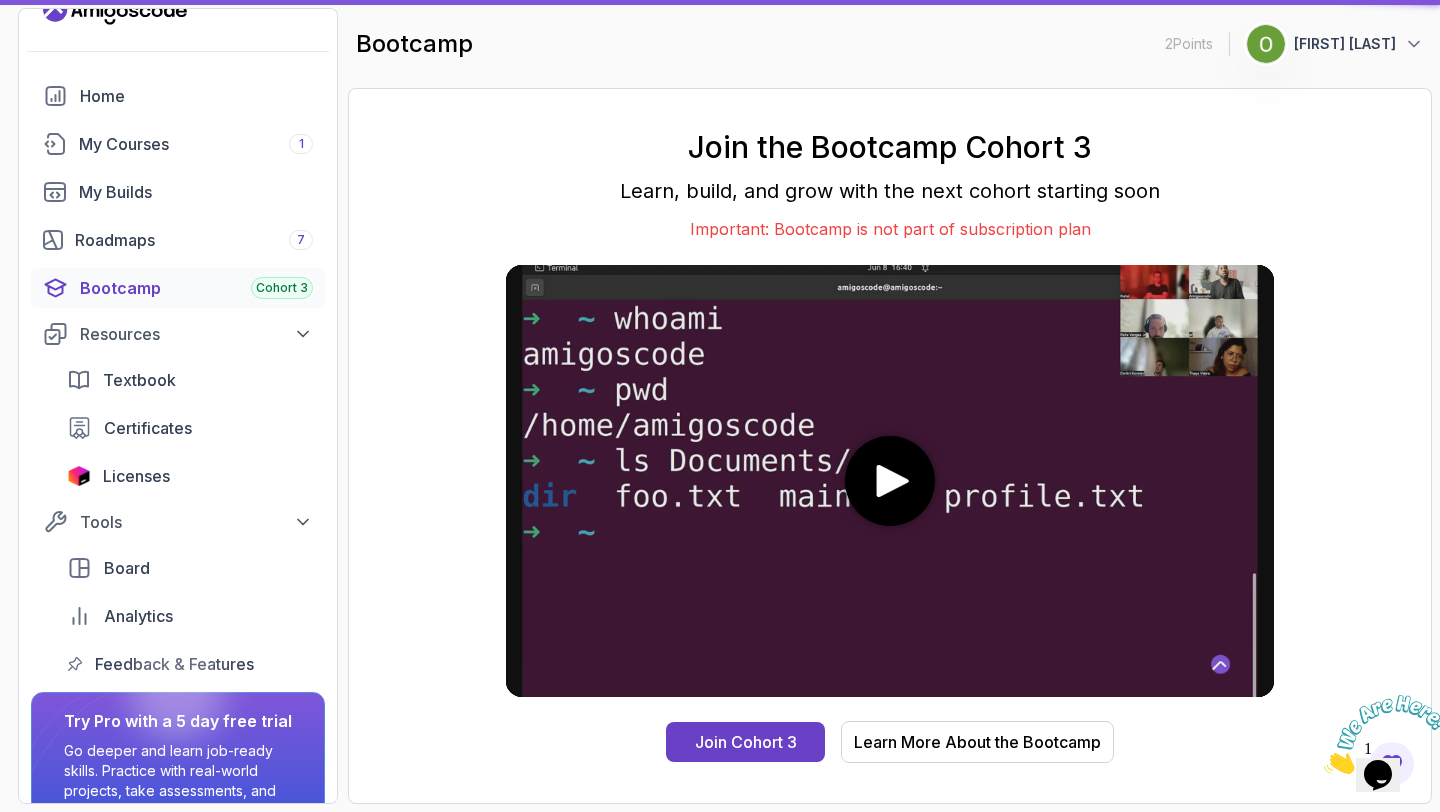 scroll, scrollTop: 0, scrollLeft: 0, axis: both 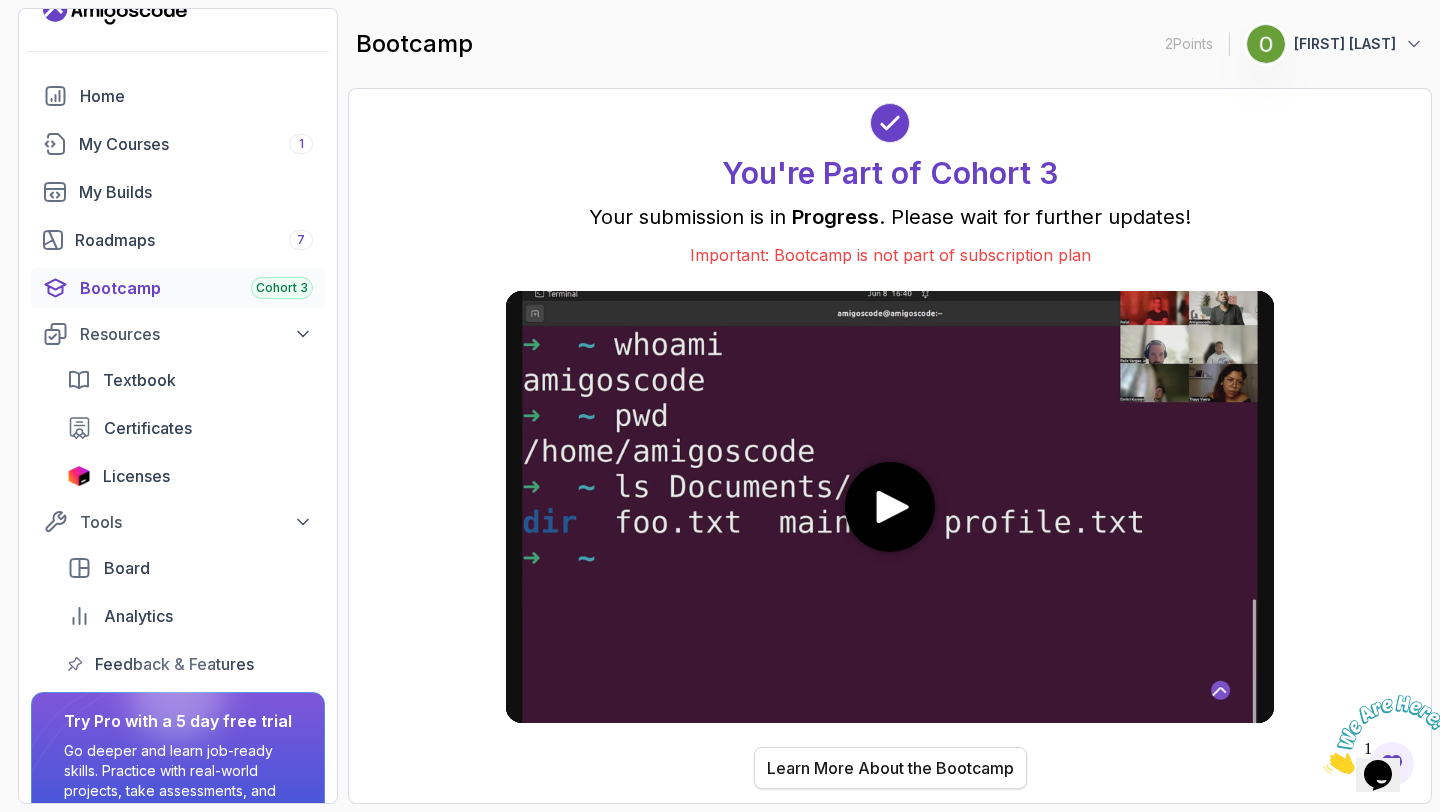 click on "Learn More About the Bootcamp" at bounding box center [890, 768] 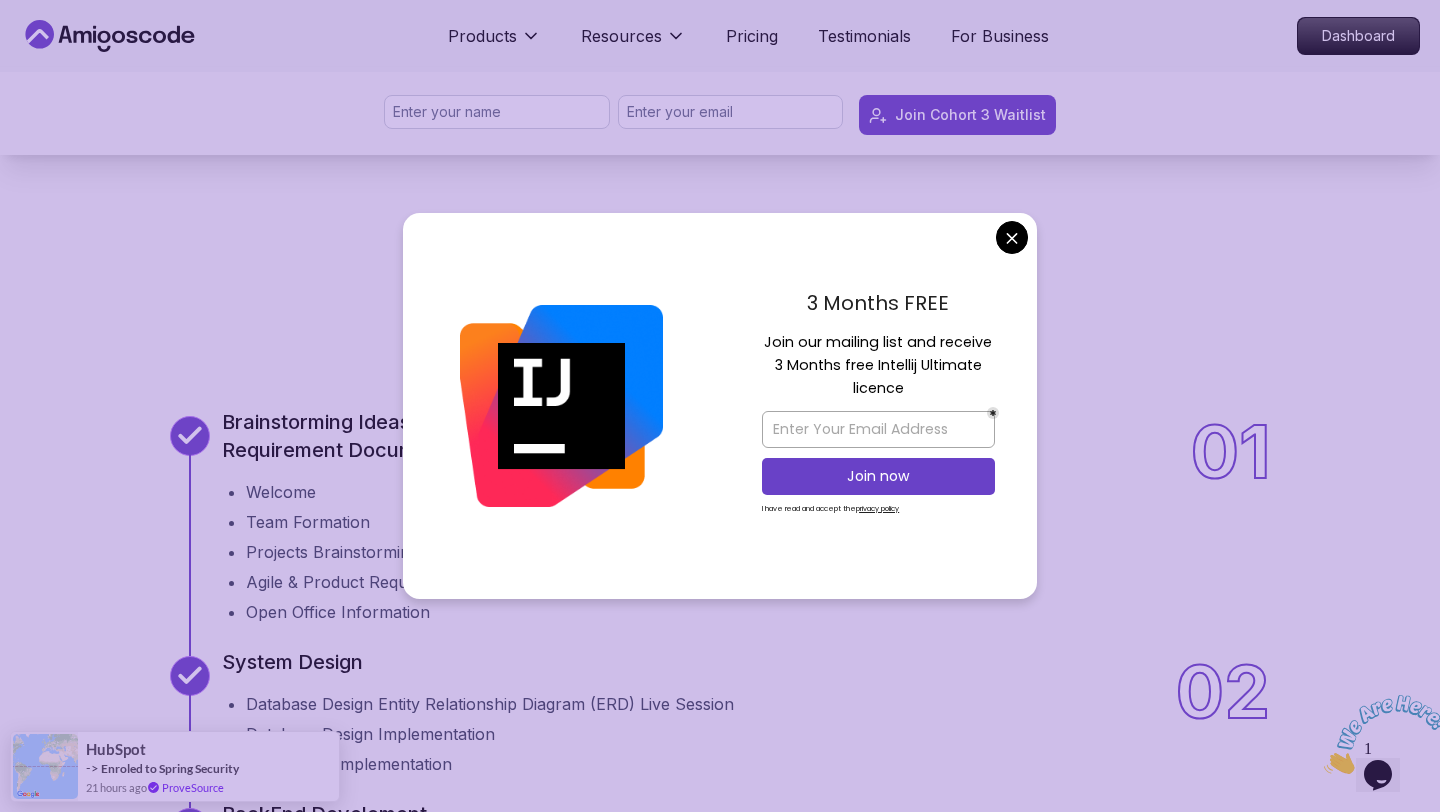 scroll, scrollTop: 2087, scrollLeft: 0, axis: vertical 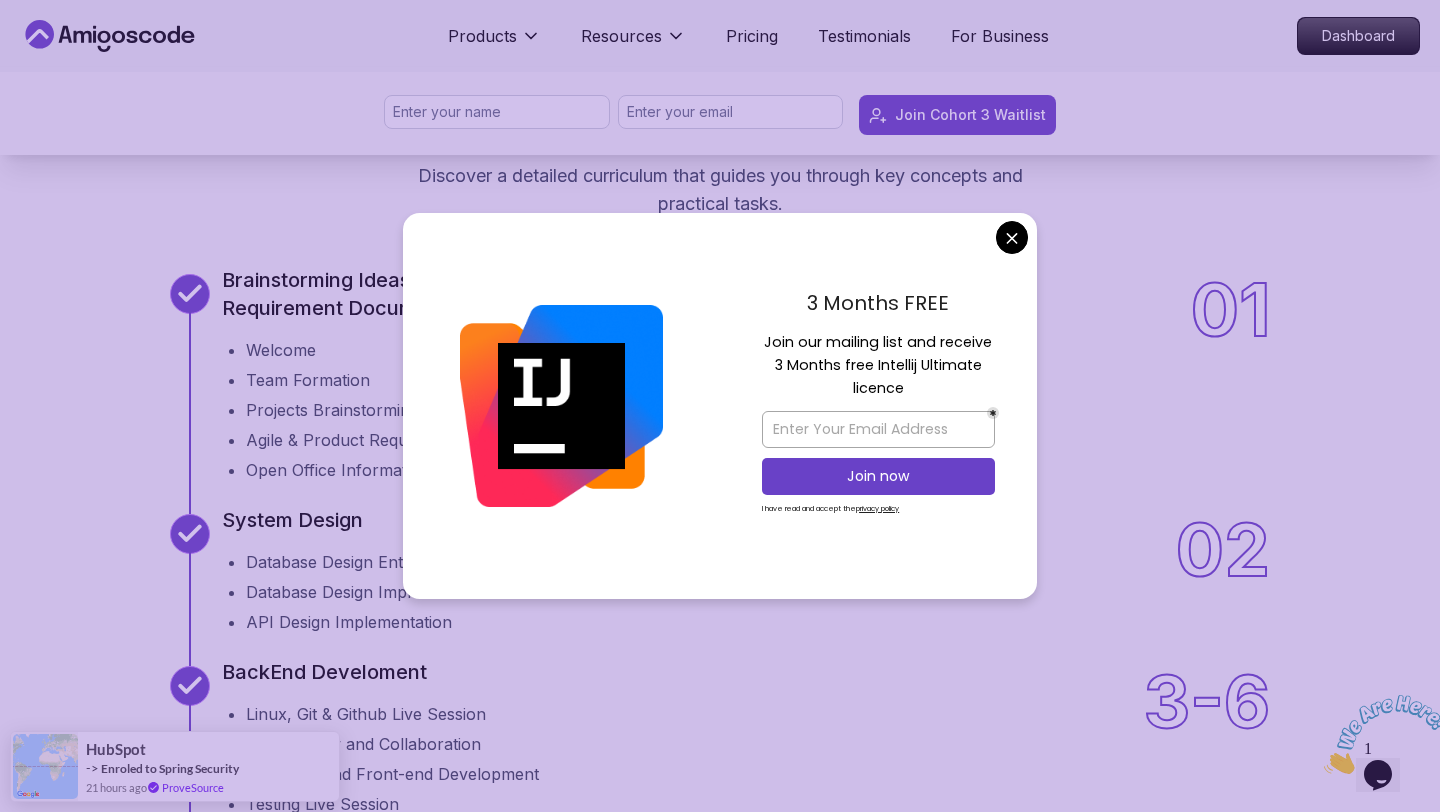 click on "Products Resources Pricing Testimonials For Business Dashboard Products Resources Pricing Testimonials For Business Dashboard Join Cohort 3 Waitlist 10 Week  Bootcamp Are you ready to embark on an immersive coding adventure that will transform you into a skilled full-stack developer in just 10 weeks? Join Waitlist Now! Join Cohort 3 Waitlist Join Cohort 3 Waitlist What's inside? Amigoscode 10 Weeks Bootcamp   Discover more details about the bootcamp 10 Weeks Curriculum   Discover a detailed curriculum that guides you through key concepts and practical tasks. 01 Brainstorming Ideas / Understanding the Agile Process / Product Requirement Document Welcome Team Formation Projects Brainstorming Session Agile & Product Requirement Document (PRD) Live Session Open Office Information 01 02 System Design Database Design Entity Relationship Diagram (ERD) Live Session Database Design Implementation API Design Implementation 02 3-6 BackEnd Develoment Linux, Git & Github Live Session Peer Review and Collaboration 3-6 7 7" at bounding box center (720, 3053) 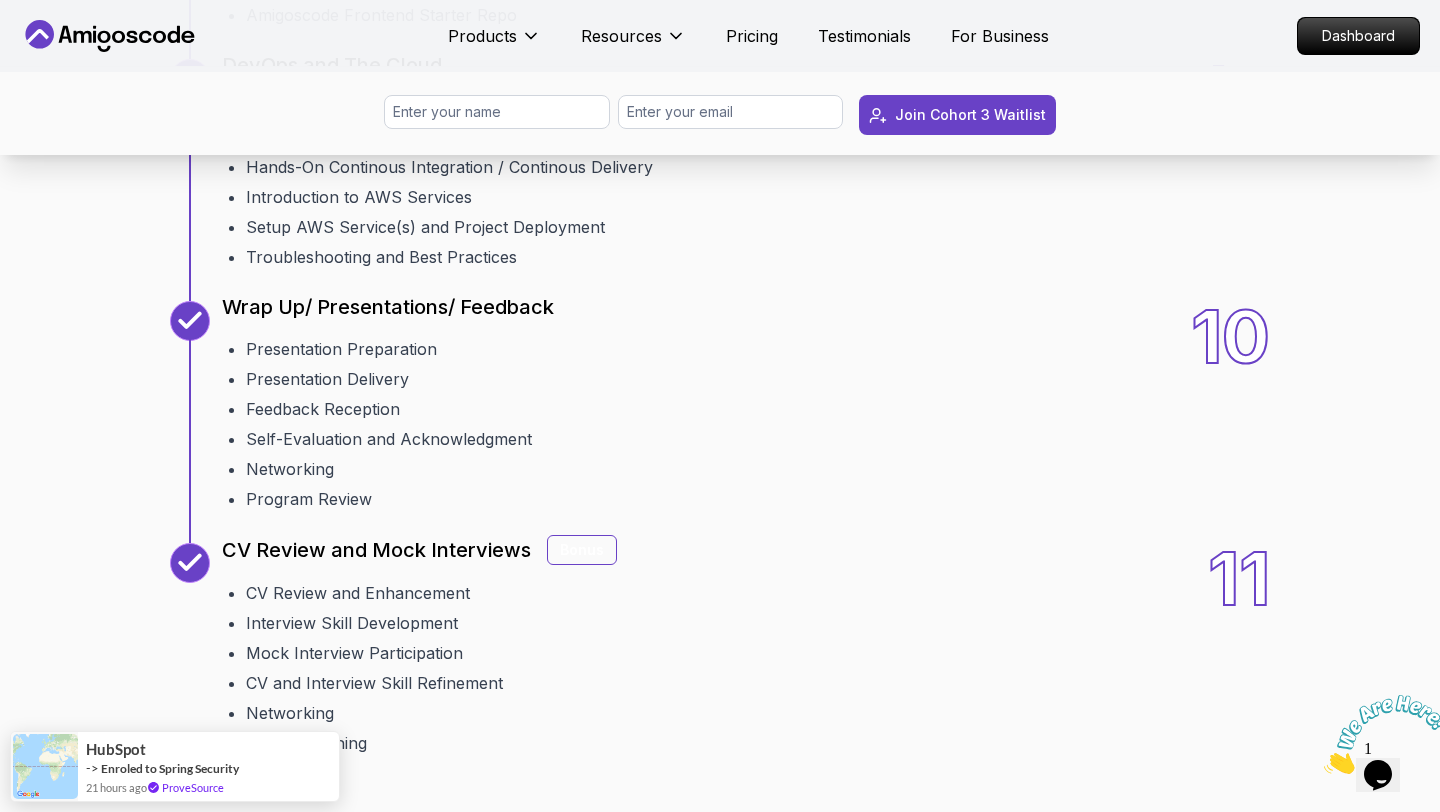 scroll, scrollTop: 3047, scrollLeft: 0, axis: vertical 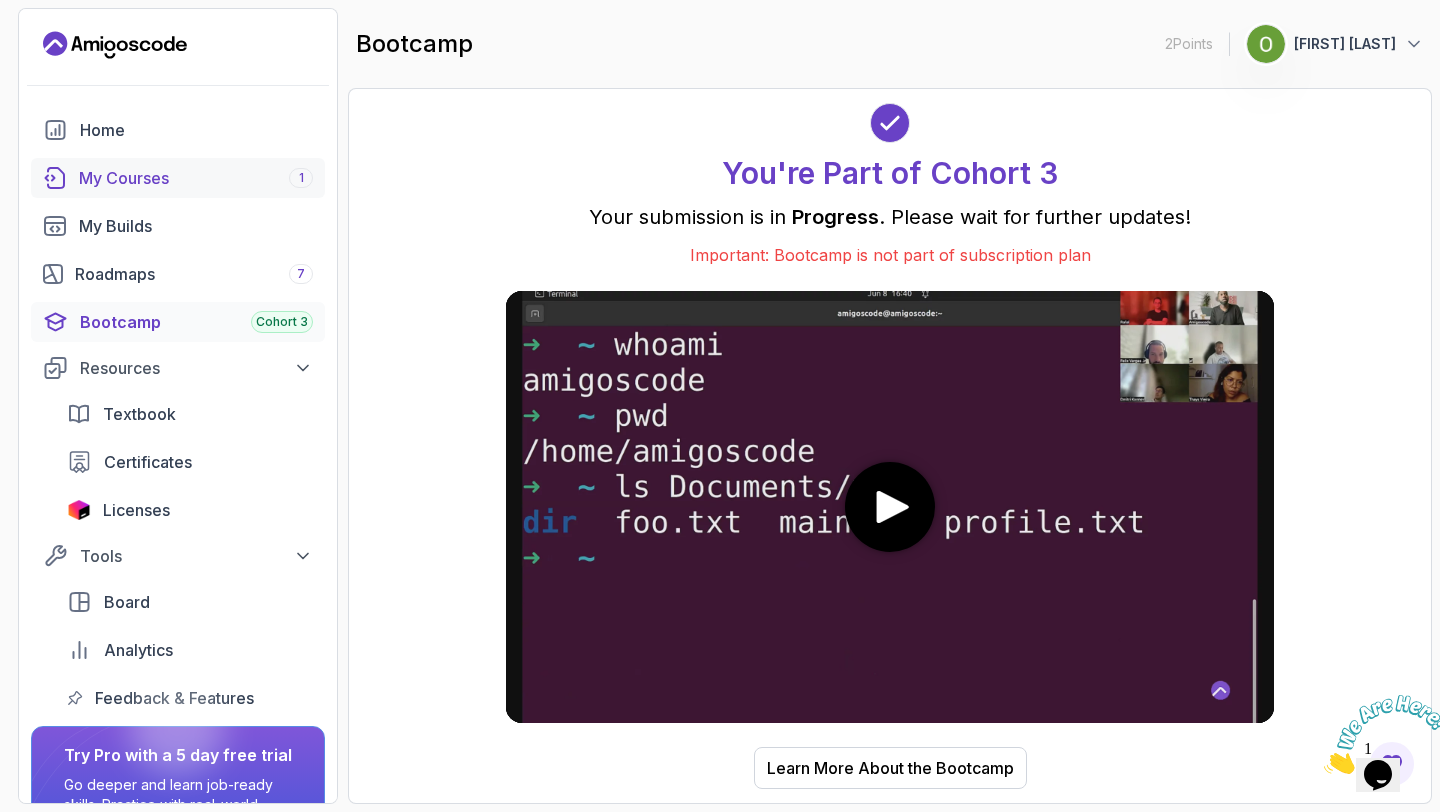 click on "My Courses 1" at bounding box center [196, 178] 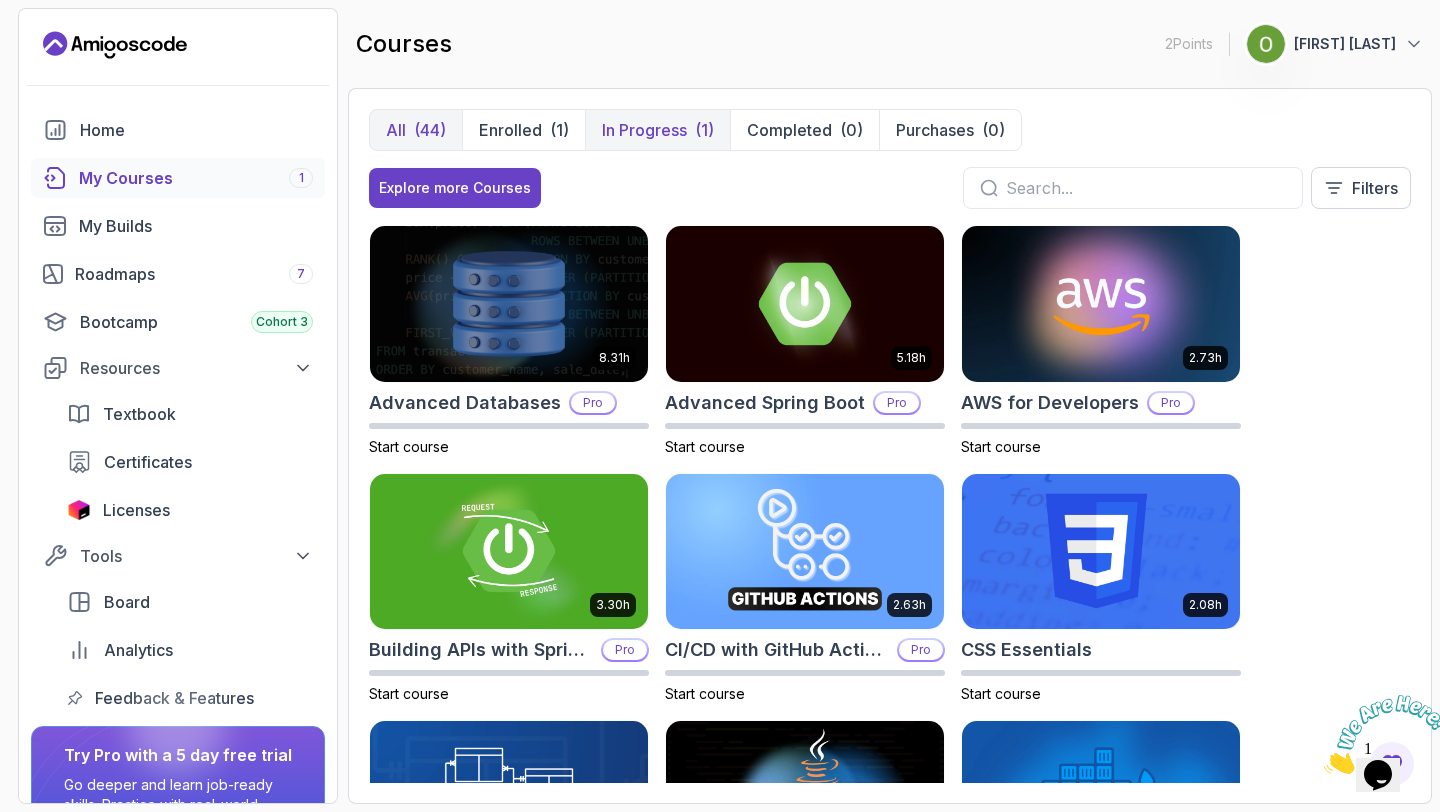 click on "In Progress" at bounding box center [644, 130] 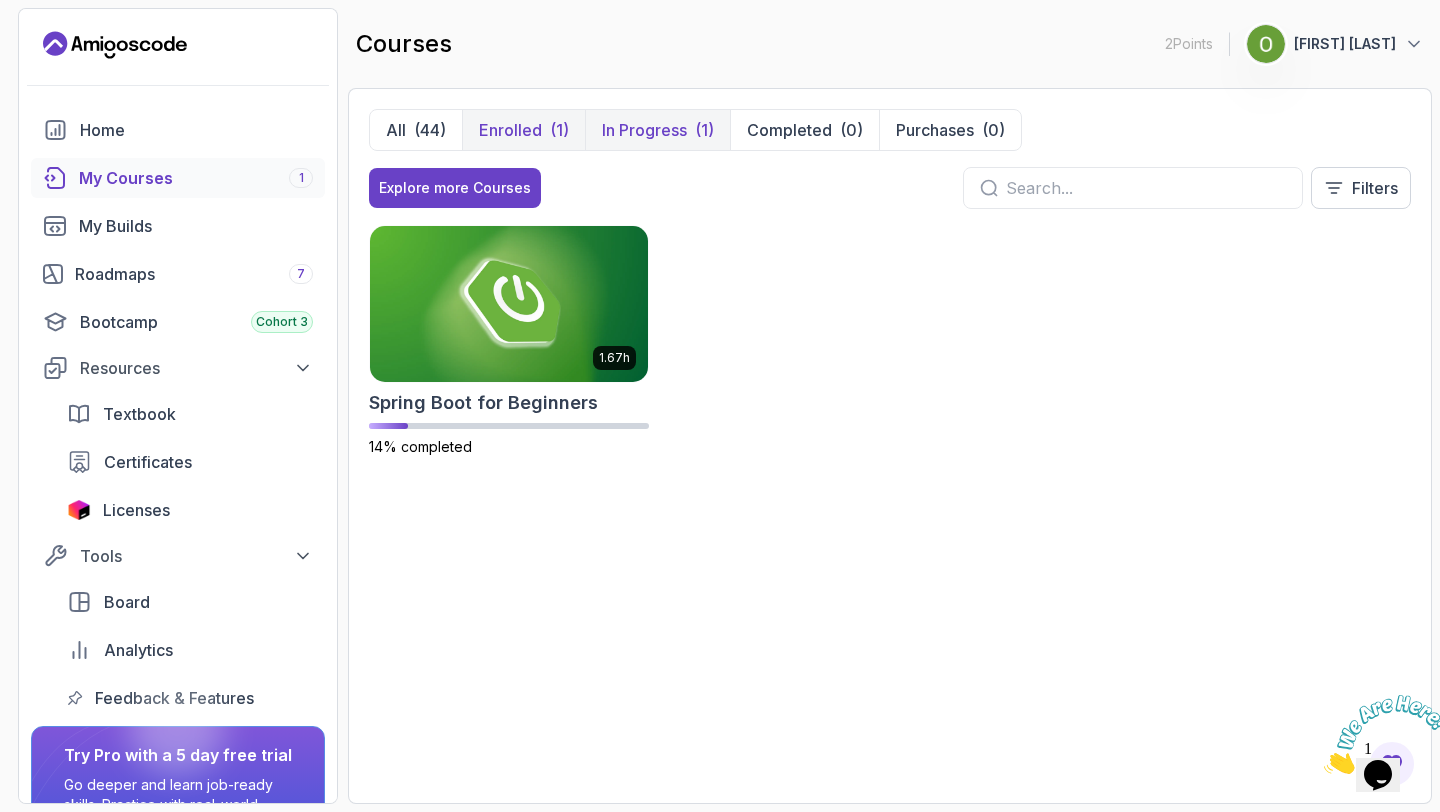 click on "Enrolled" at bounding box center (510, 130) 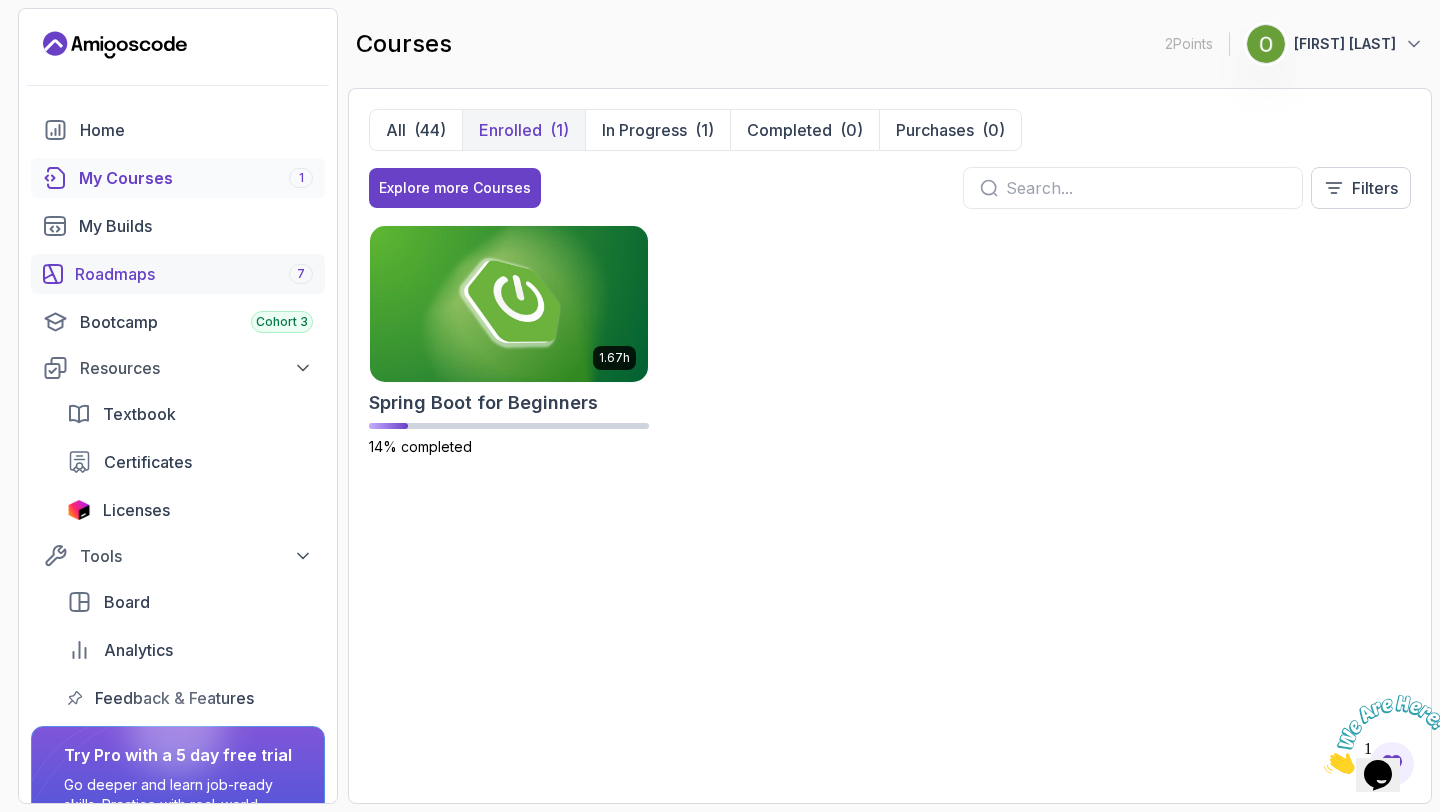 click on "Roadmaps 7" at bounding box center [194, 274] 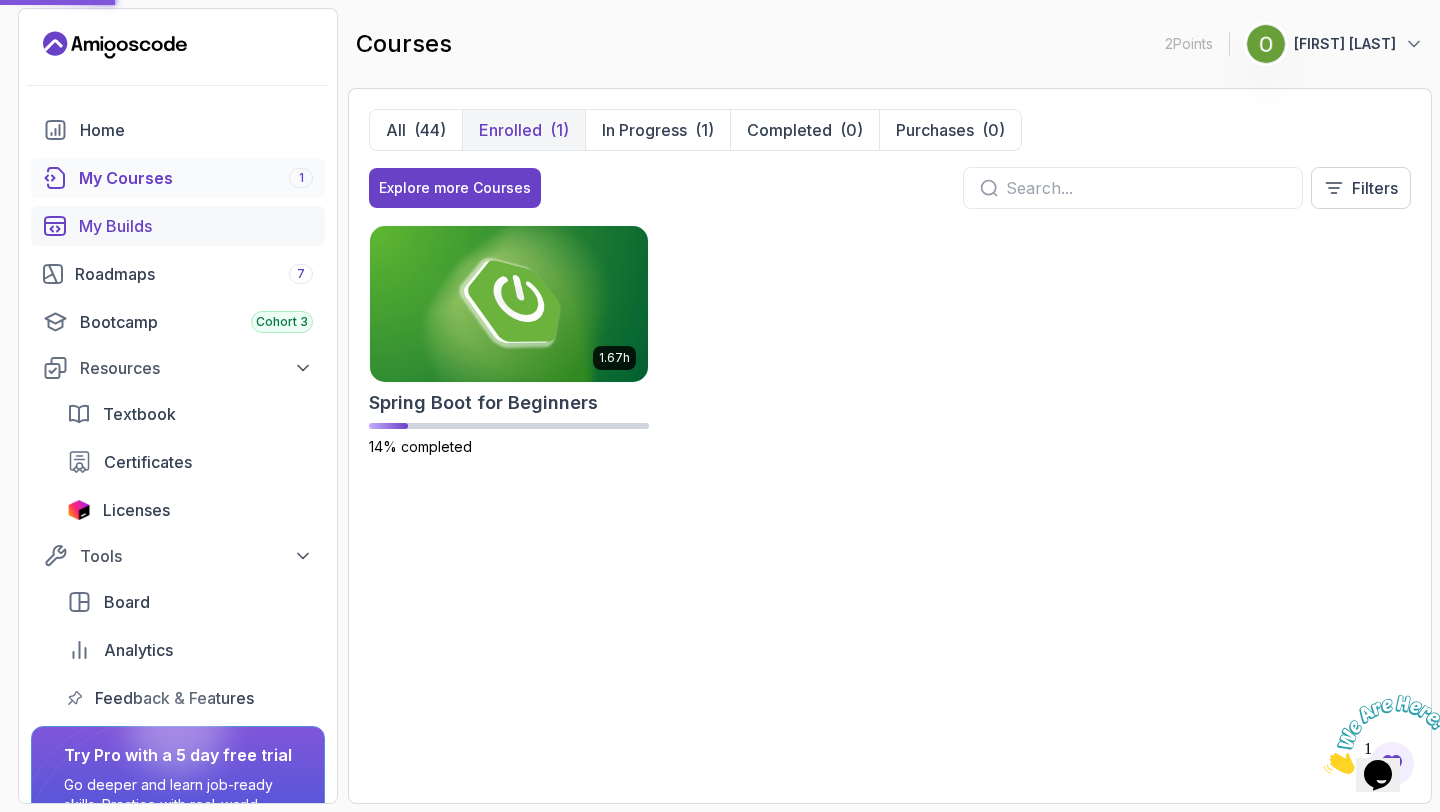 click on "My Builds" at bounding box center [196, 226] 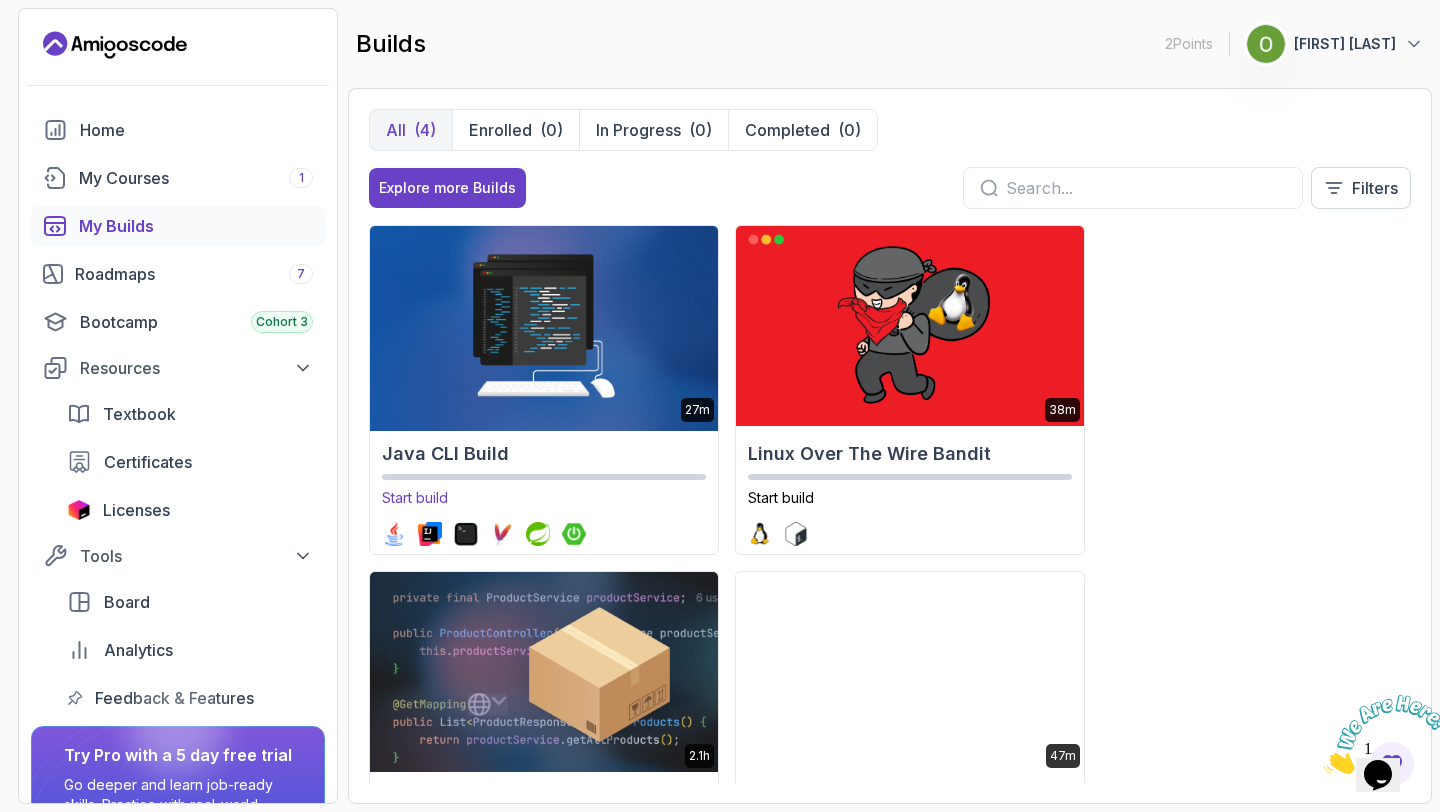 scroll, scrollTop: 142, scrollLeft: 0, axis: vertical 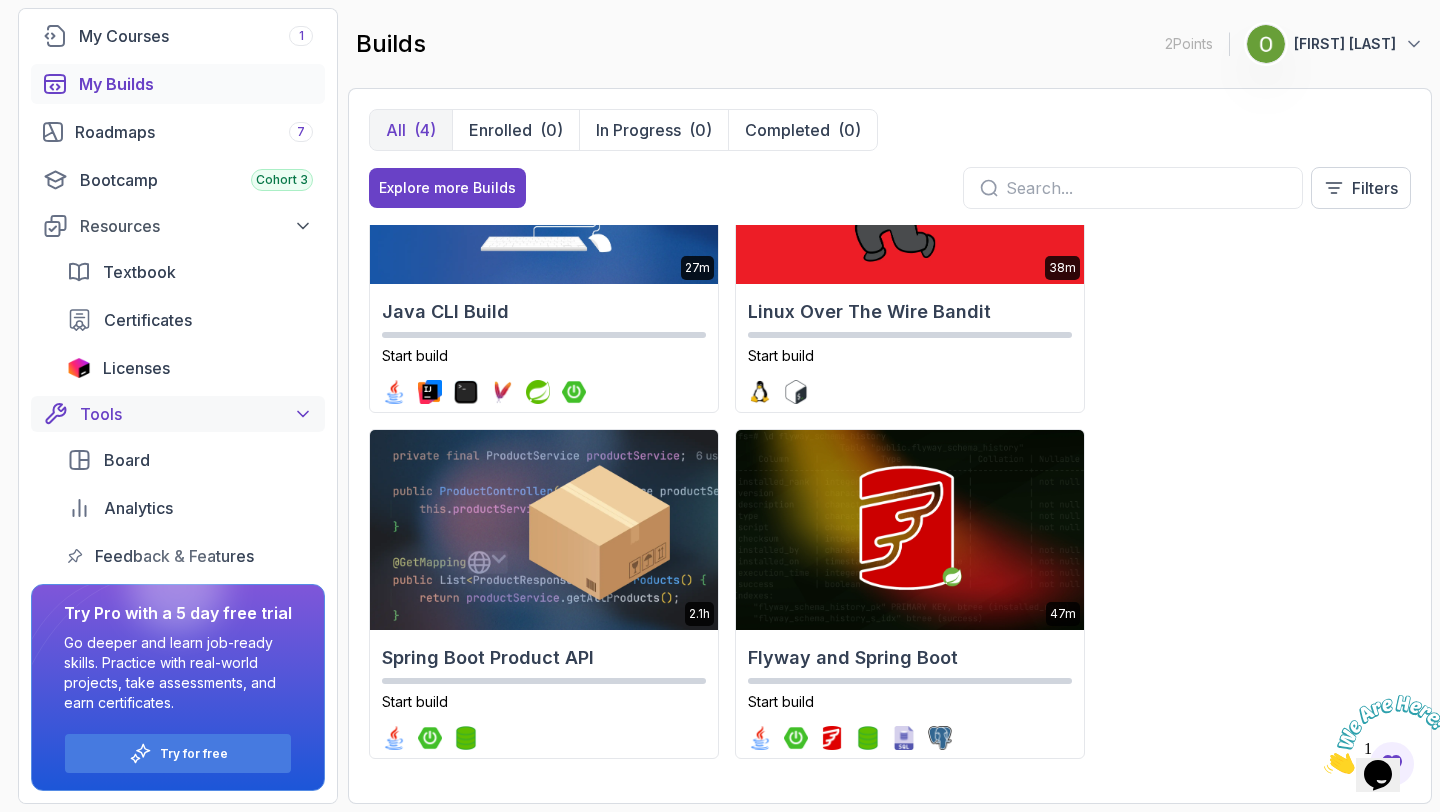 click on "Tools" at bounding box center (196, 414) 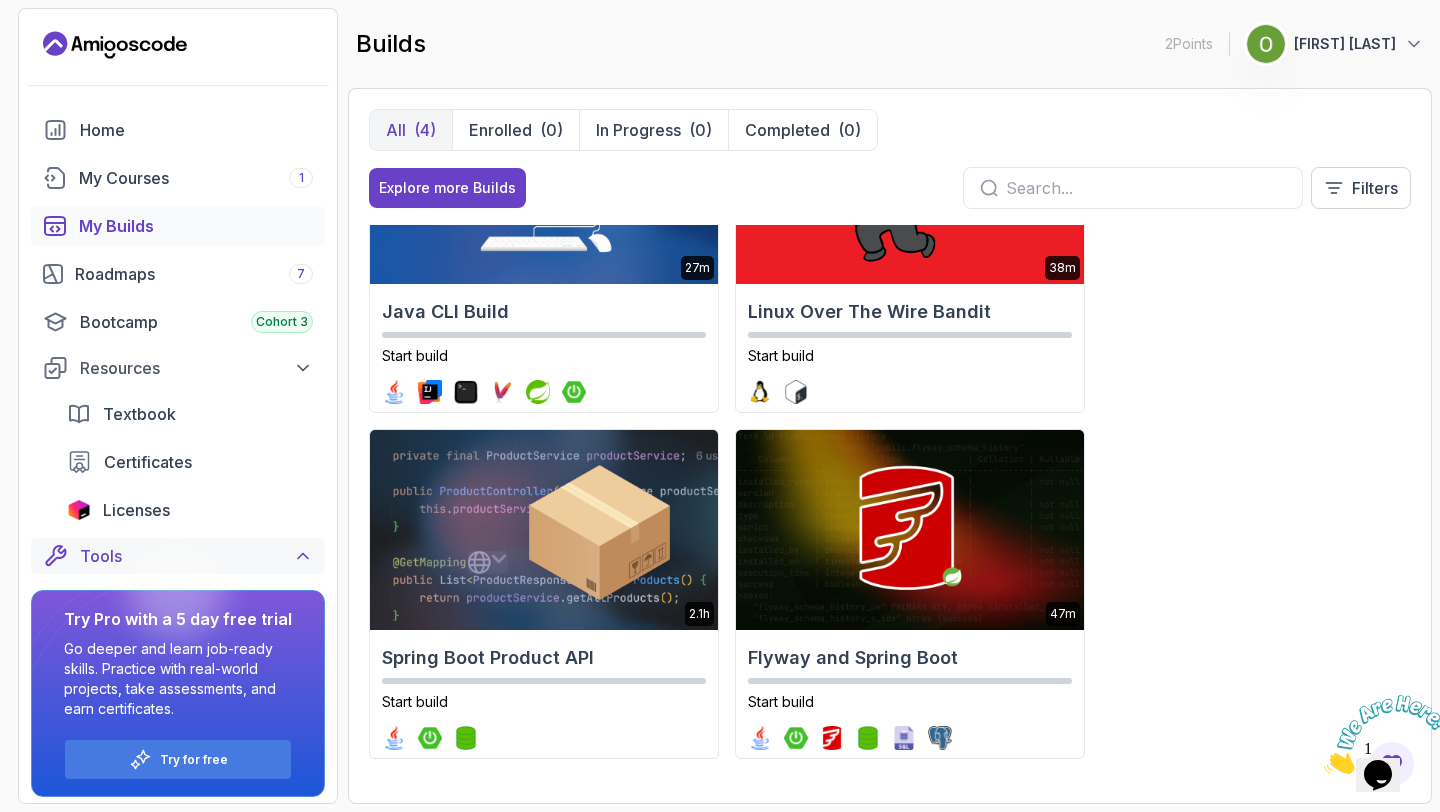 scroll, scrollTop: 0, scrollLeft: 0, axis: both 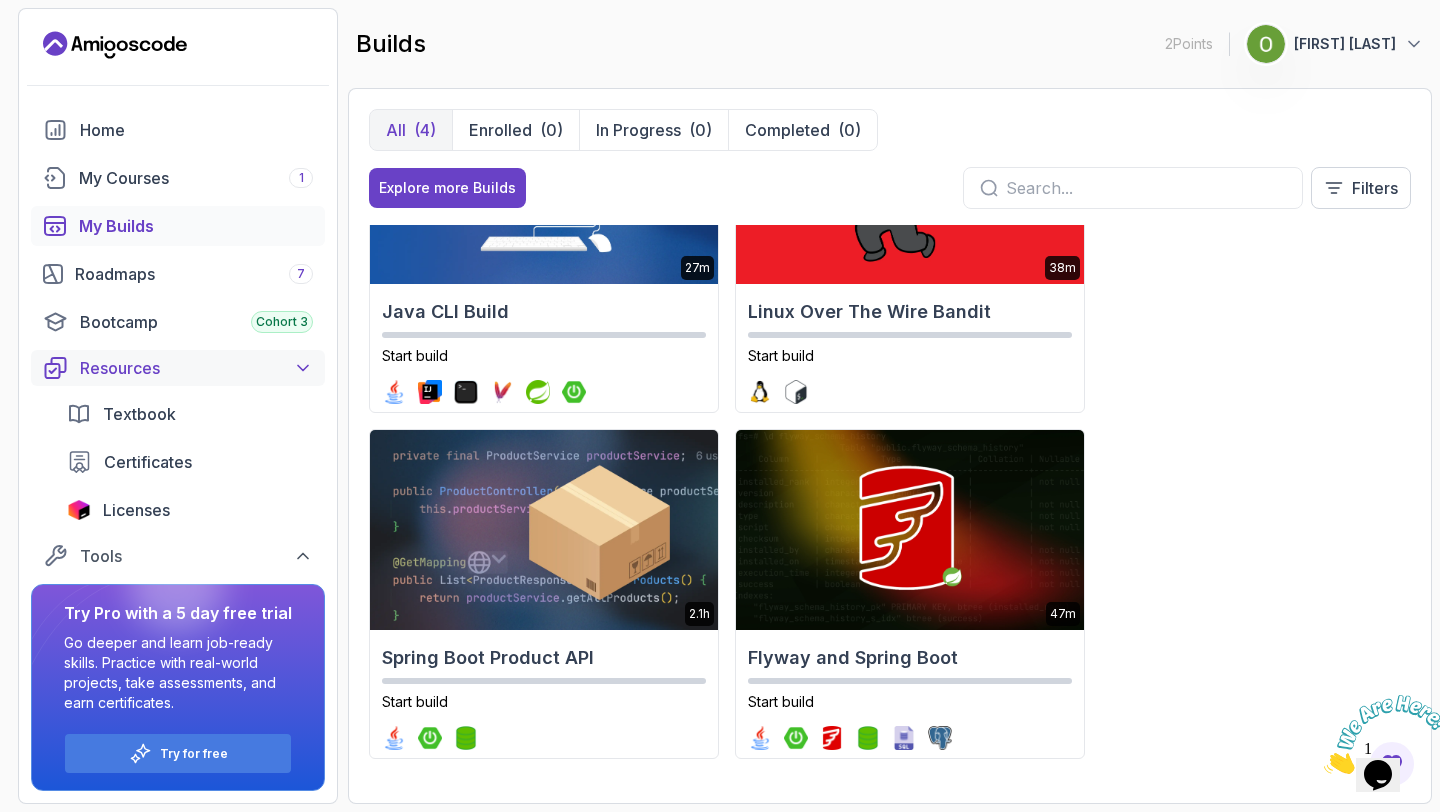 click on "Resources" at bounding box center (196, 368) 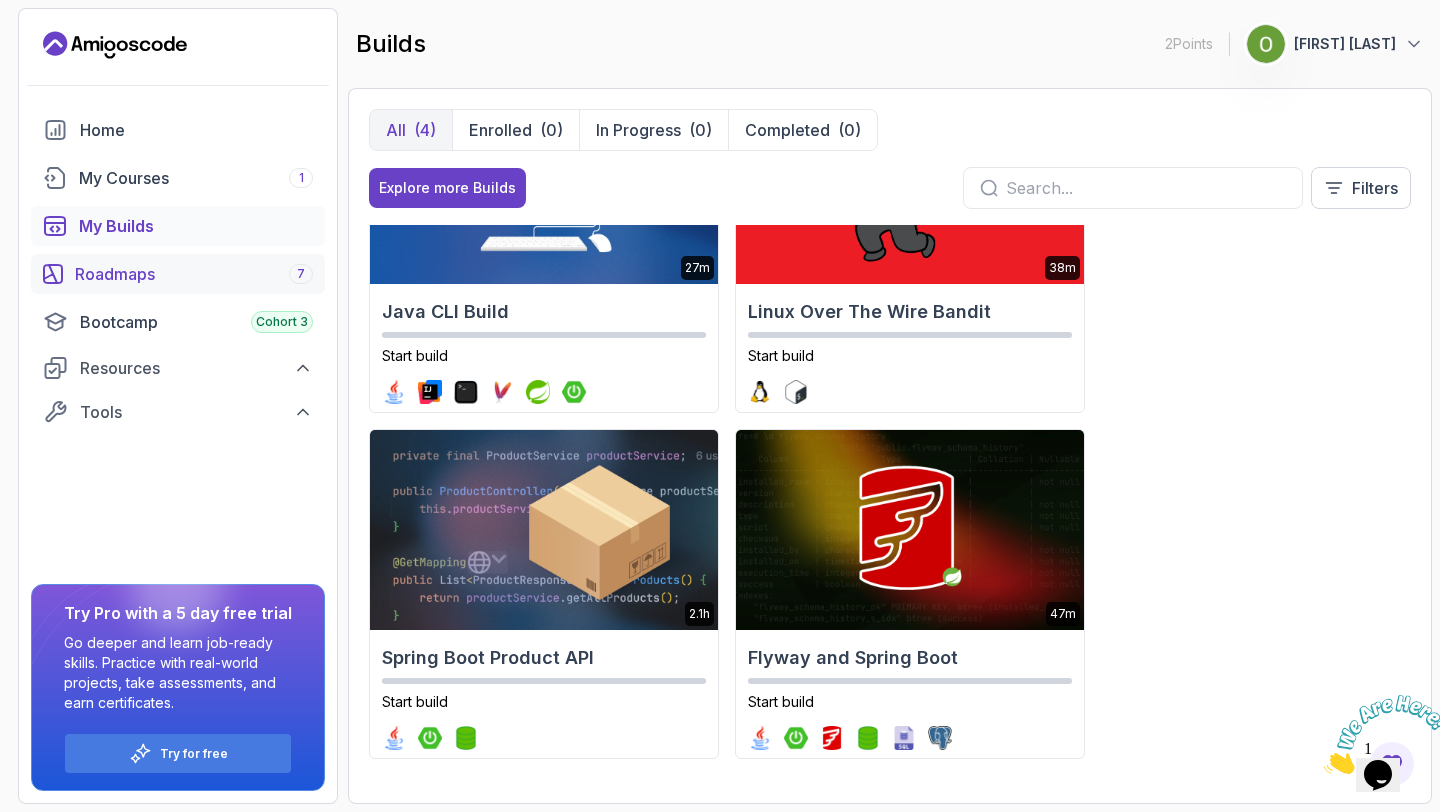 click on "Roadmaps 7" at bounding box center [194, 274] 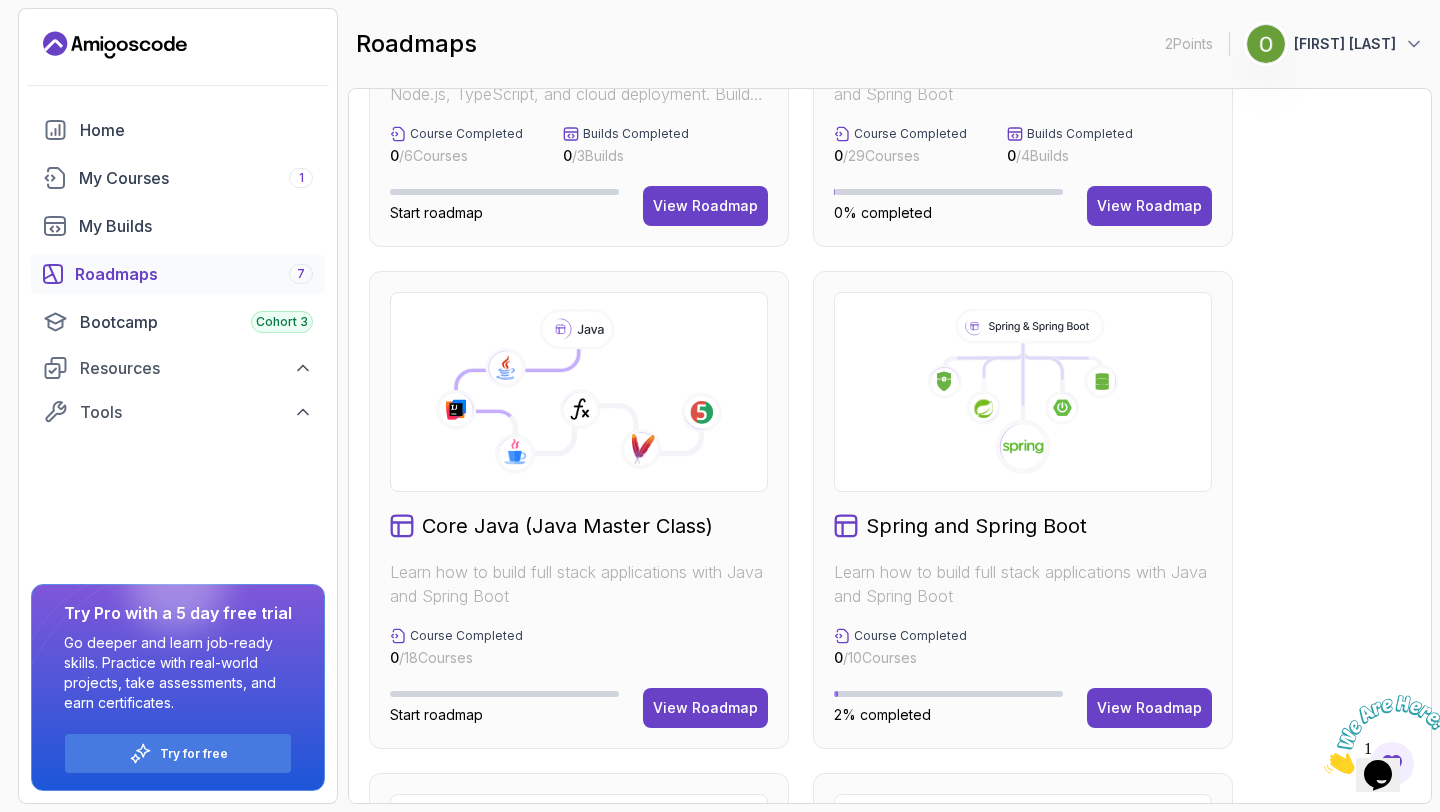 scroll, scrollTop: 994, scrollLeft: 0, axis: vertical 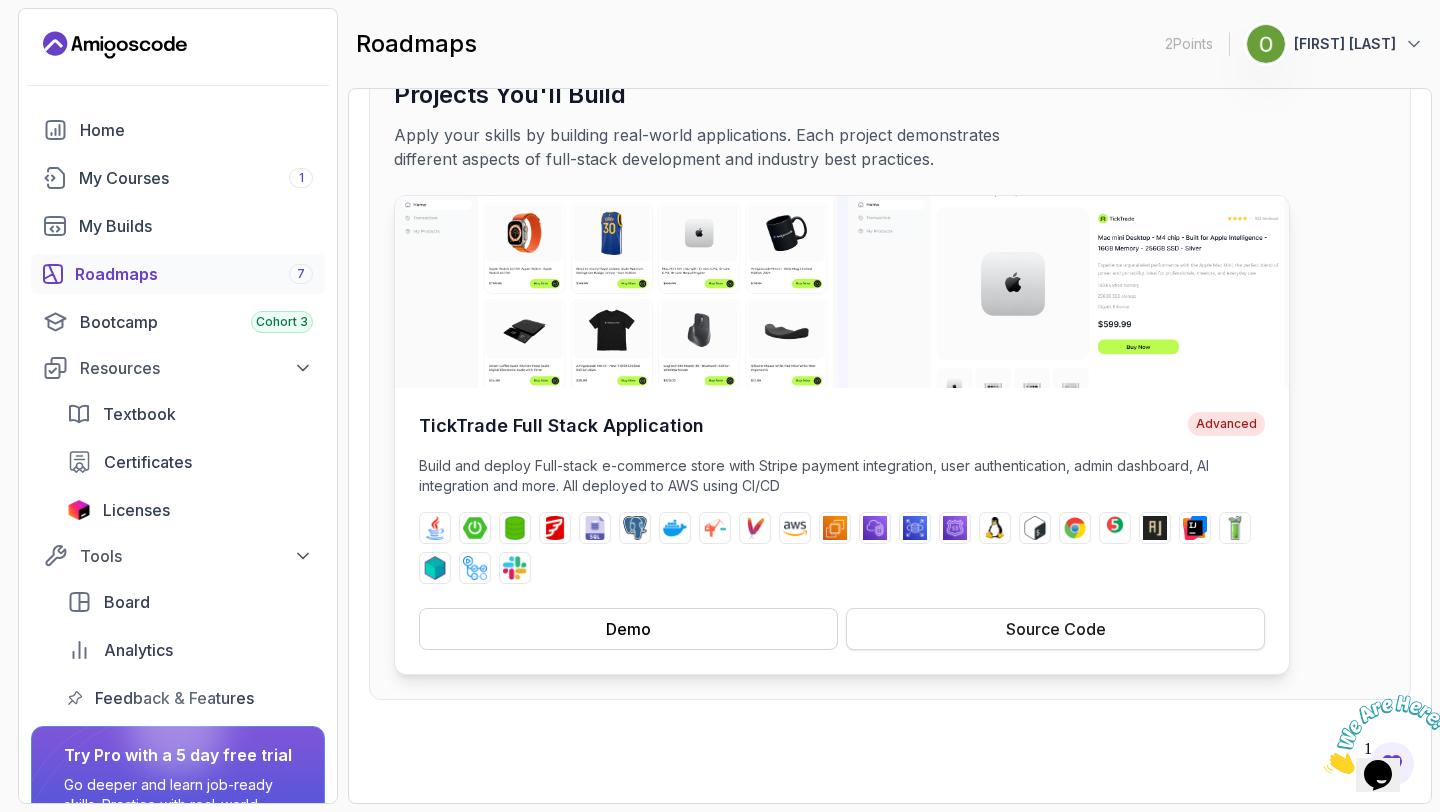 click on "Source Code" at bounding box center [1055, 629] 